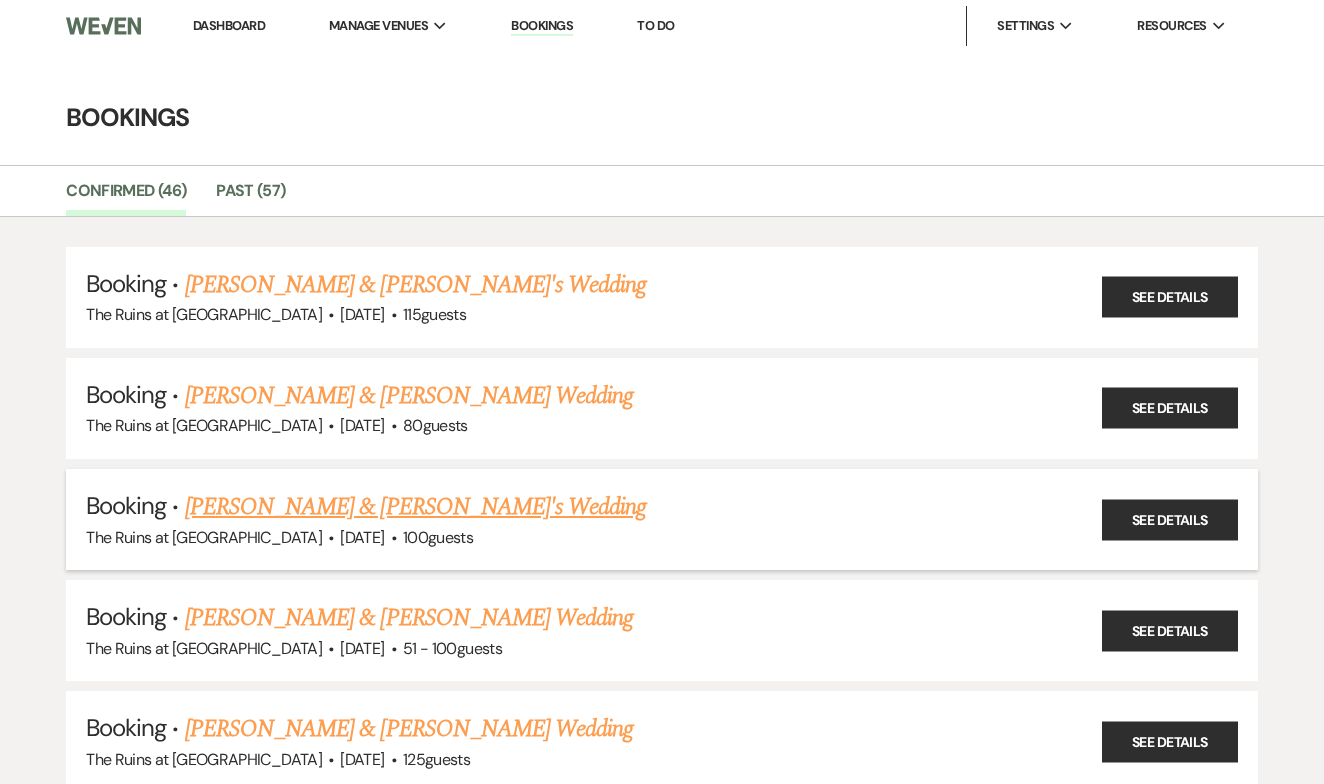 scroll, scrollTop: 0, scrollLeft: 0, axis: both 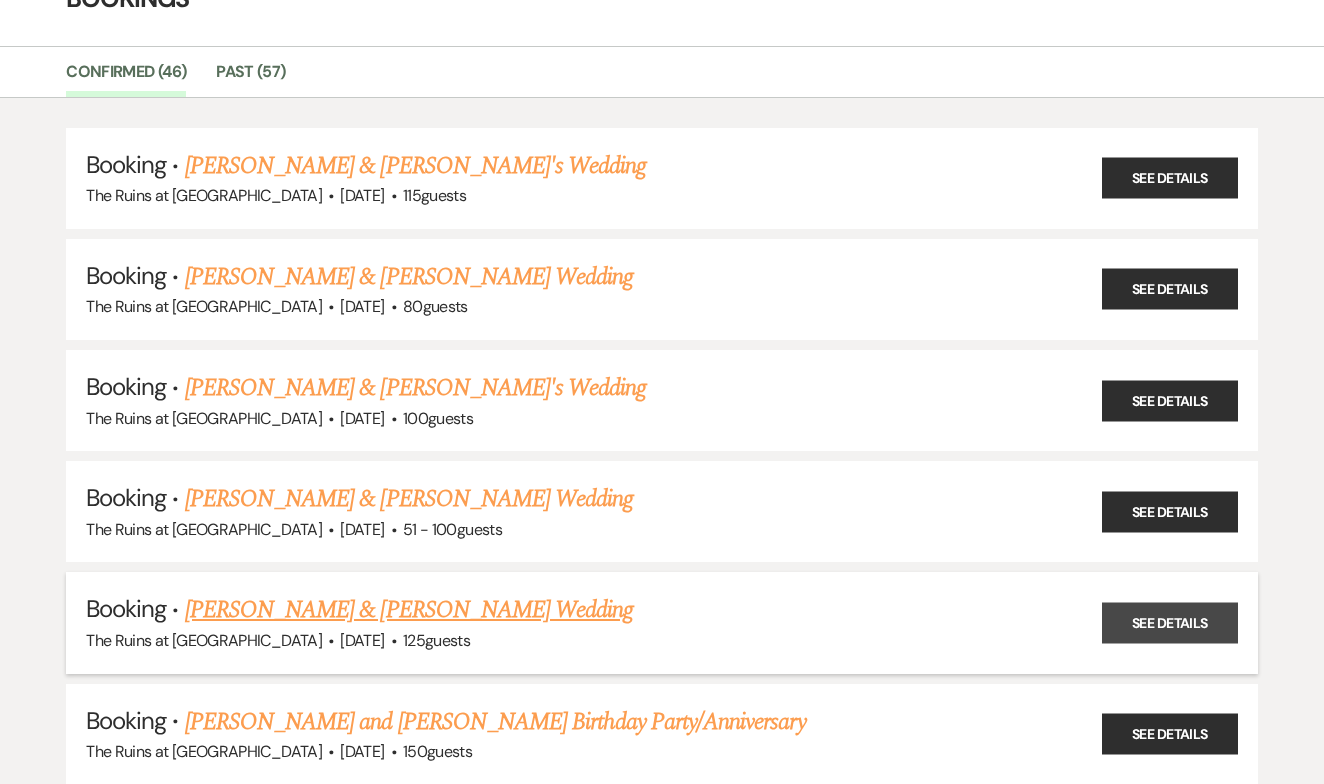 click on "See Details" at bounding box center [1170, 622] 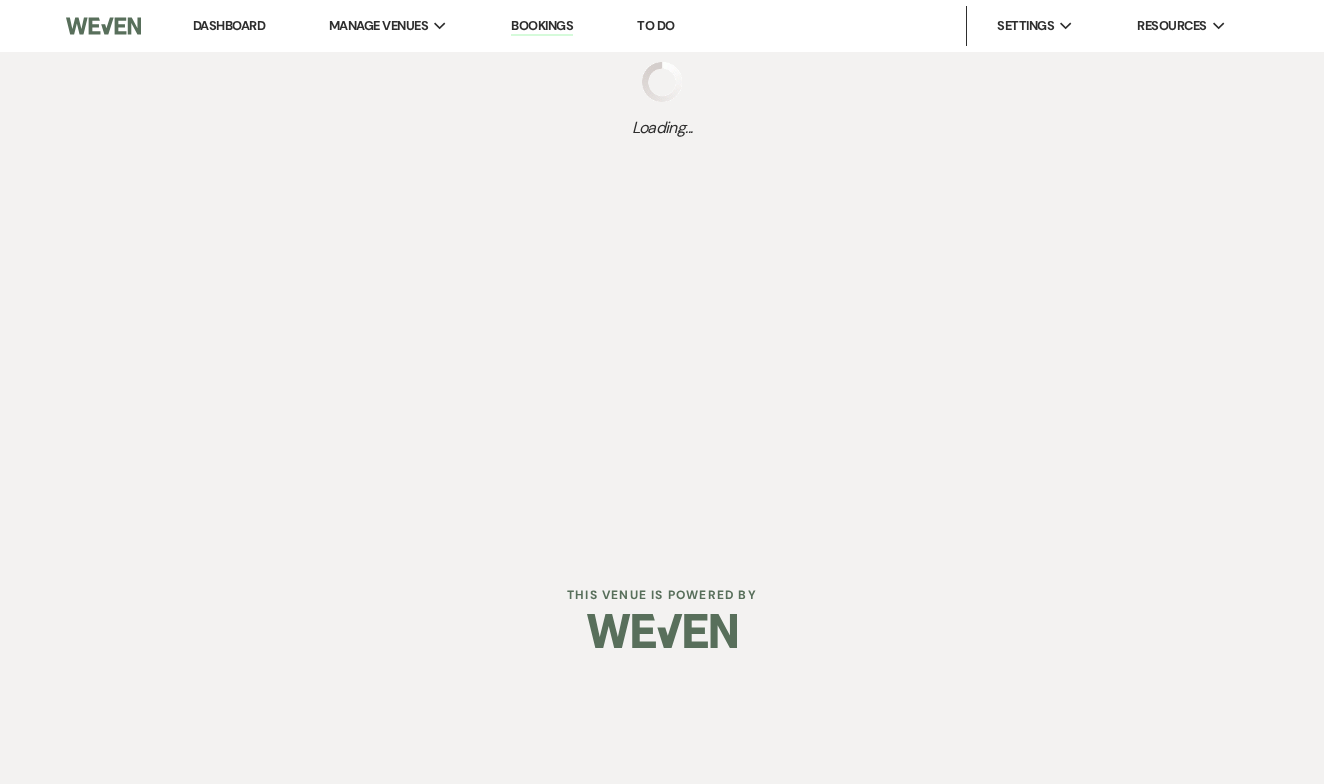 scroll, scrollTop: 0, scrollLeft: 0, axis: both 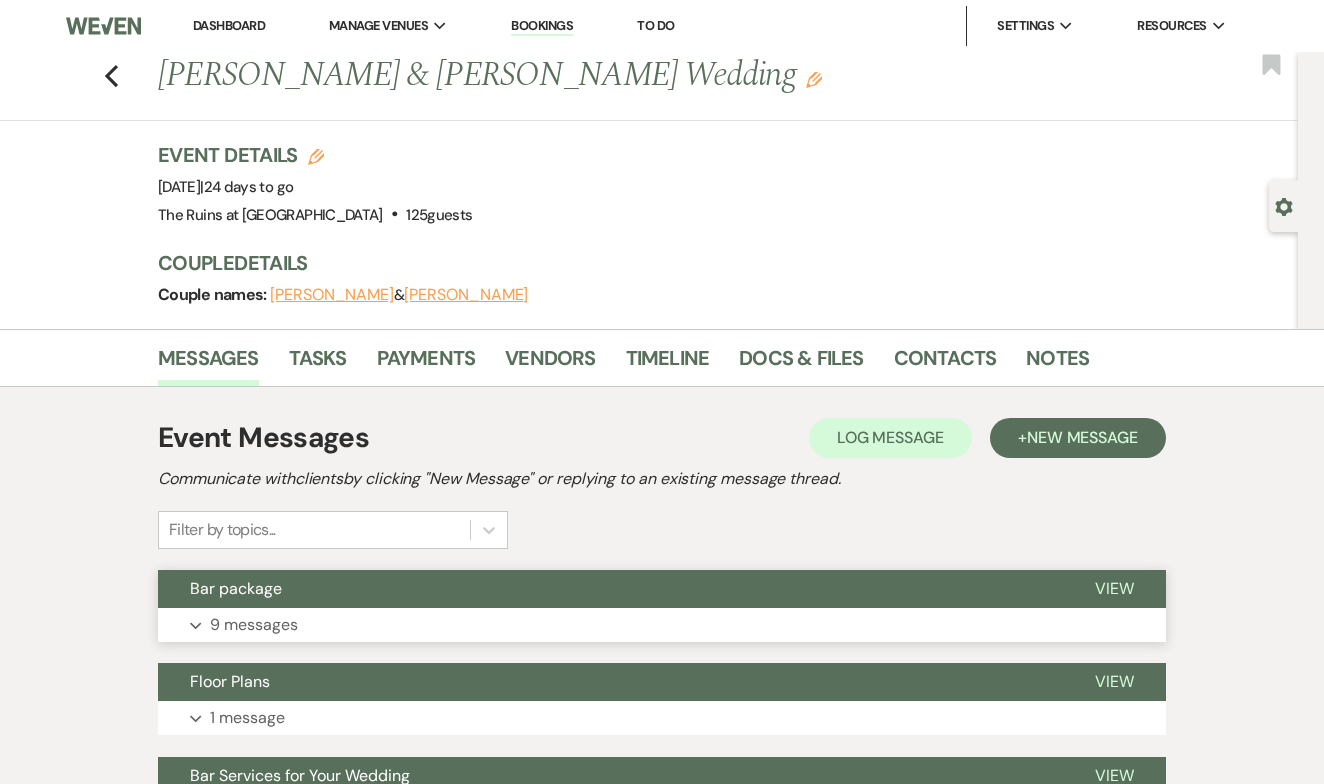 click on "View" at bounding box center (1114, 588) 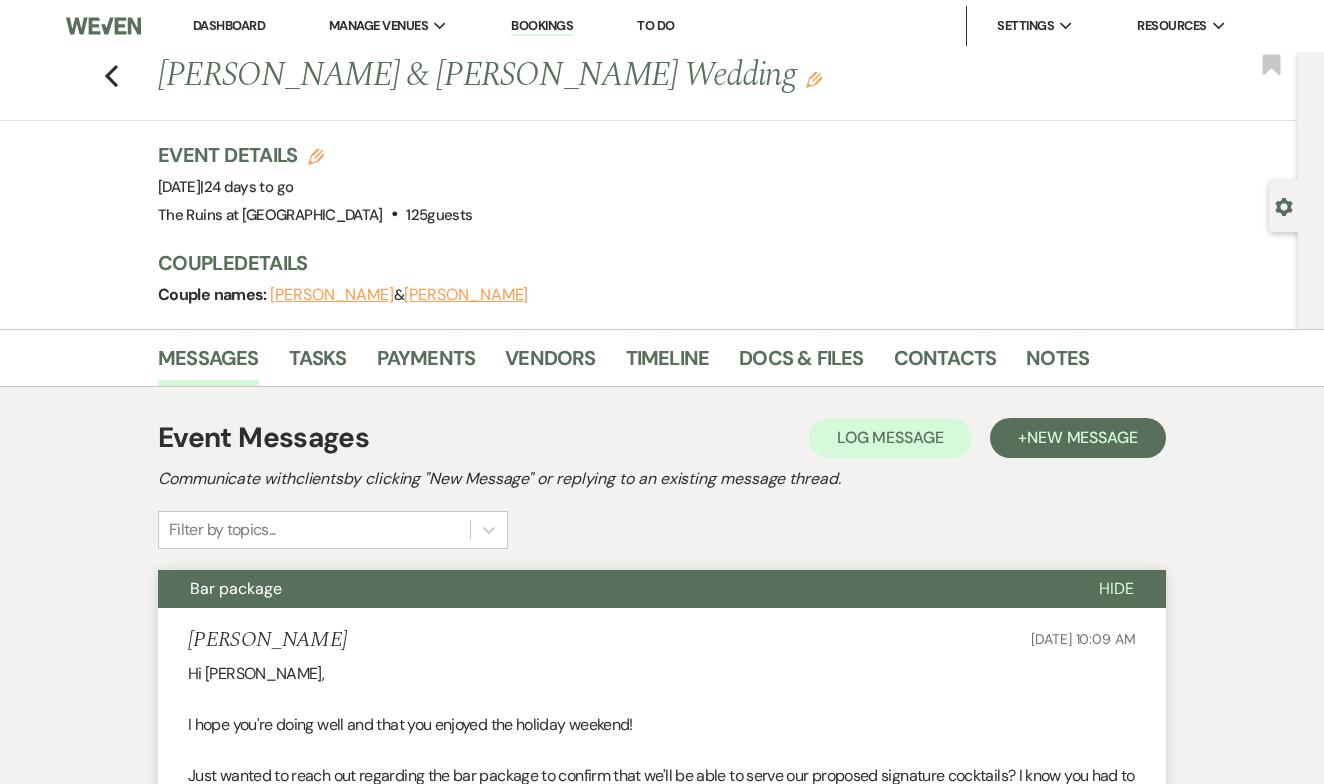 scroll, scrollTop: 0, scrollLeft: 0, axis: both 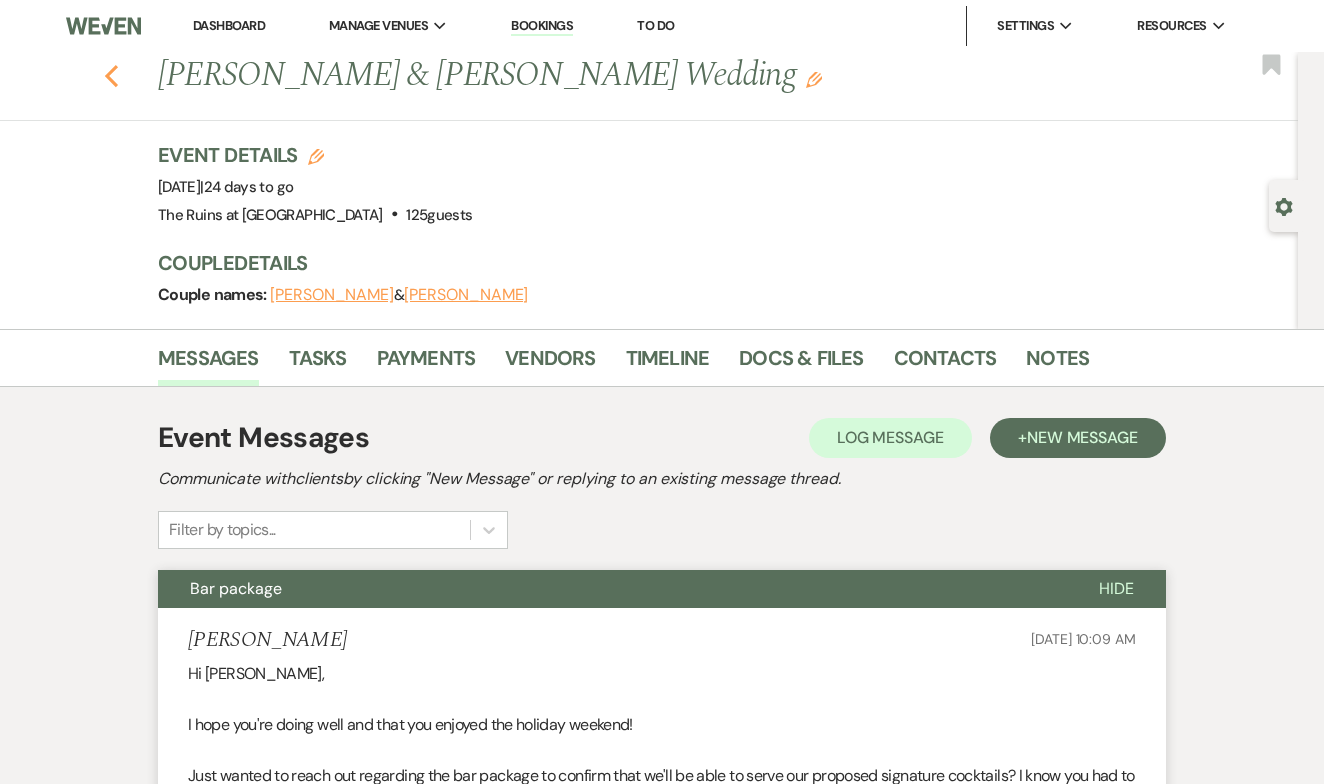 click on "Previous" 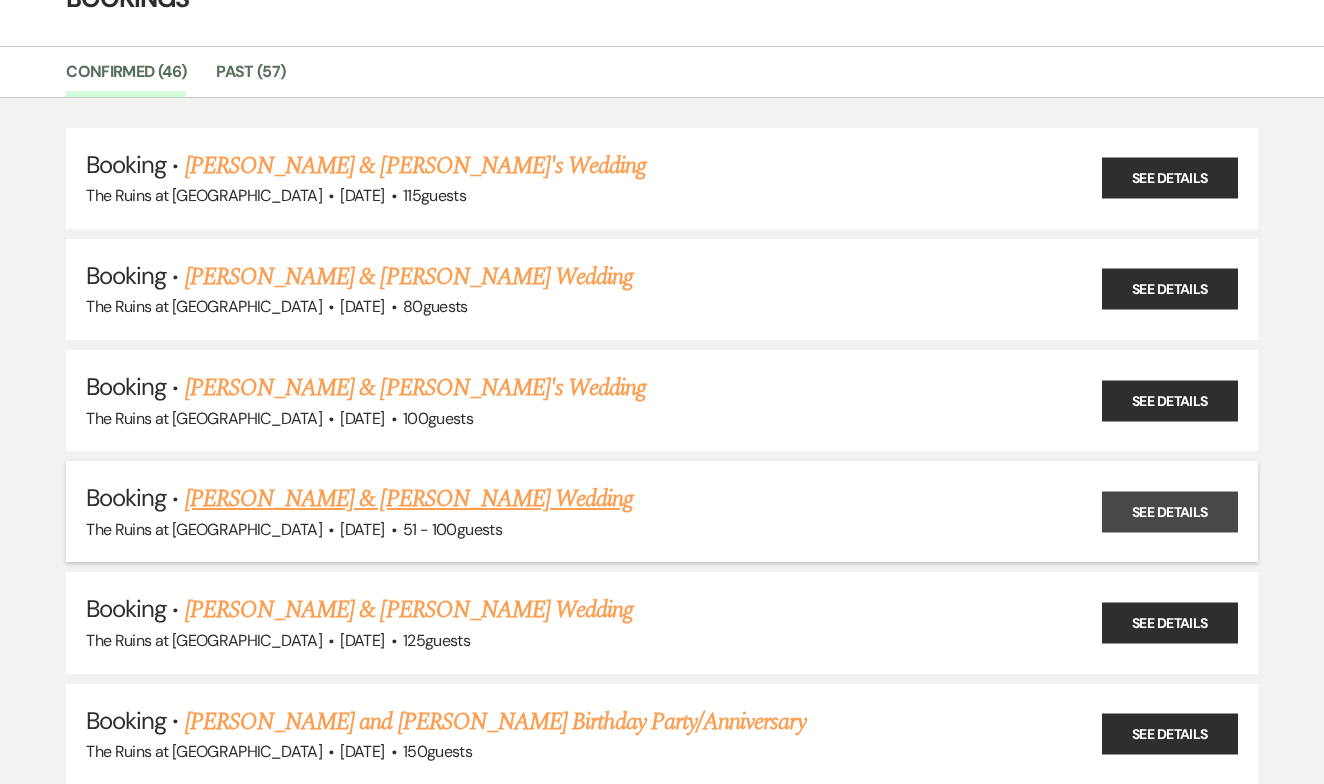 click on "See Details" at bounding box center [1170, 511] 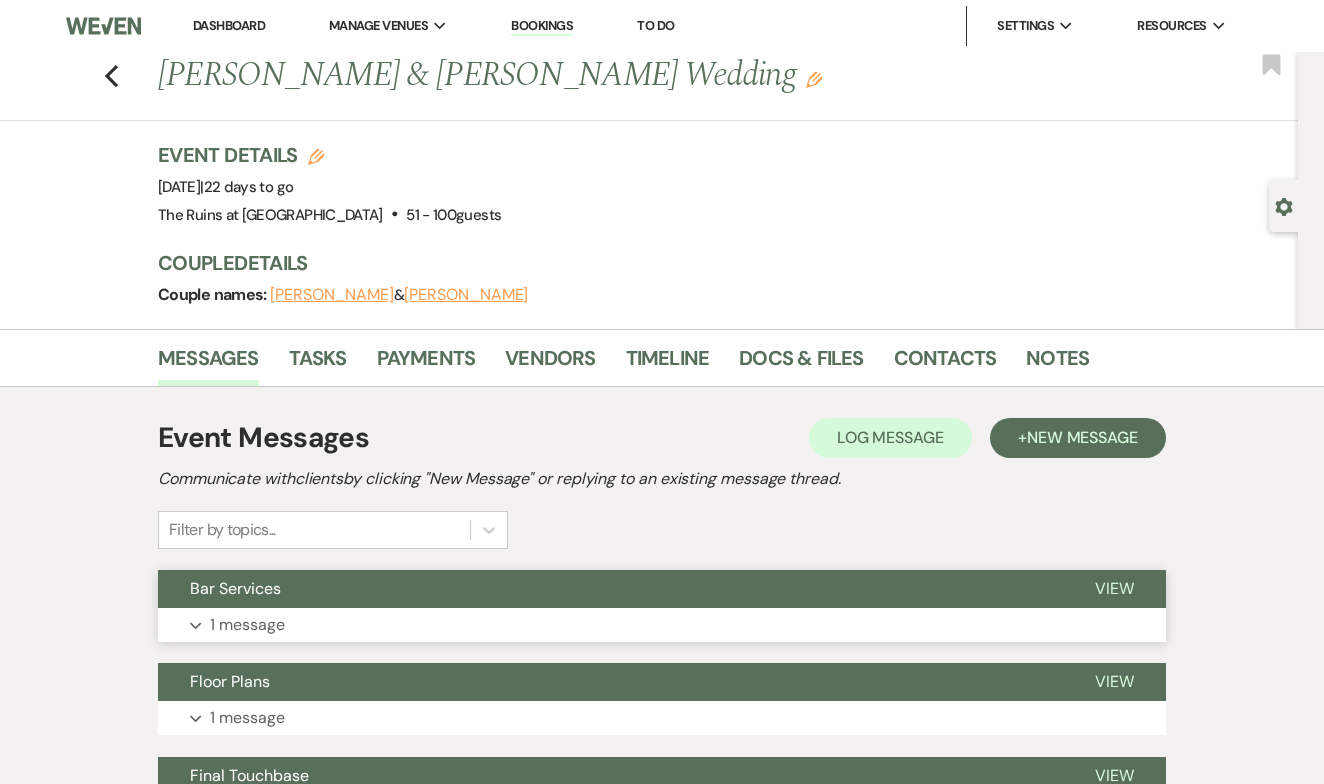 click on "View" at bounding box center (1114, 588) 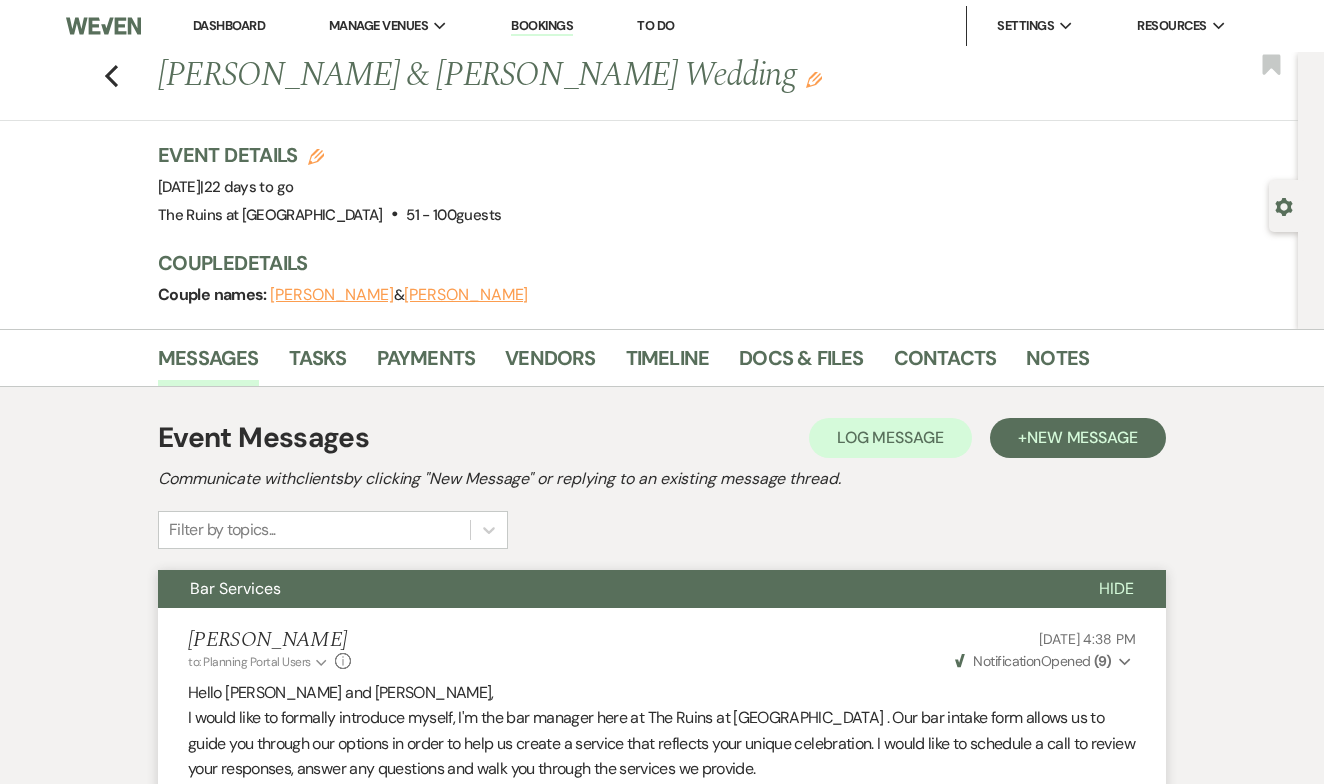 scroll, scrollTop: 0, scrollLeft: 0, axis: both 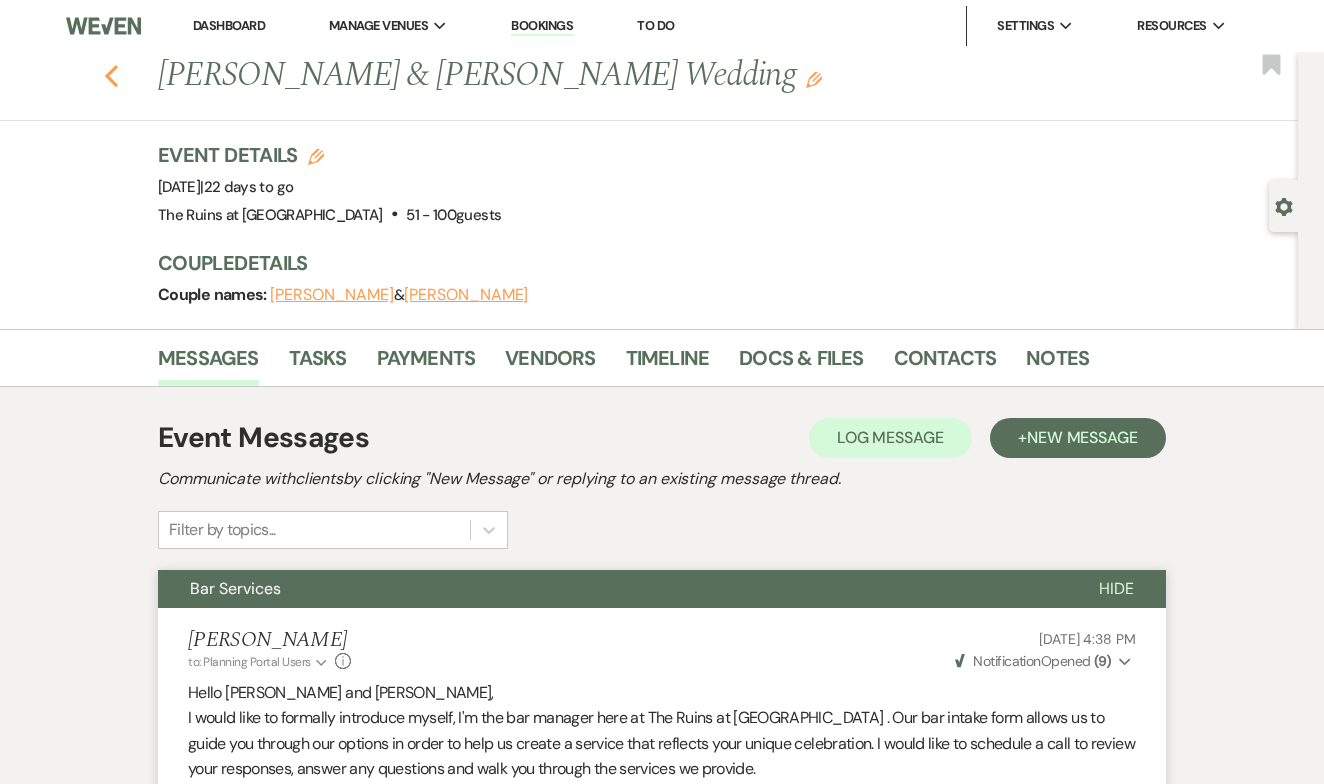 click on "Previous" 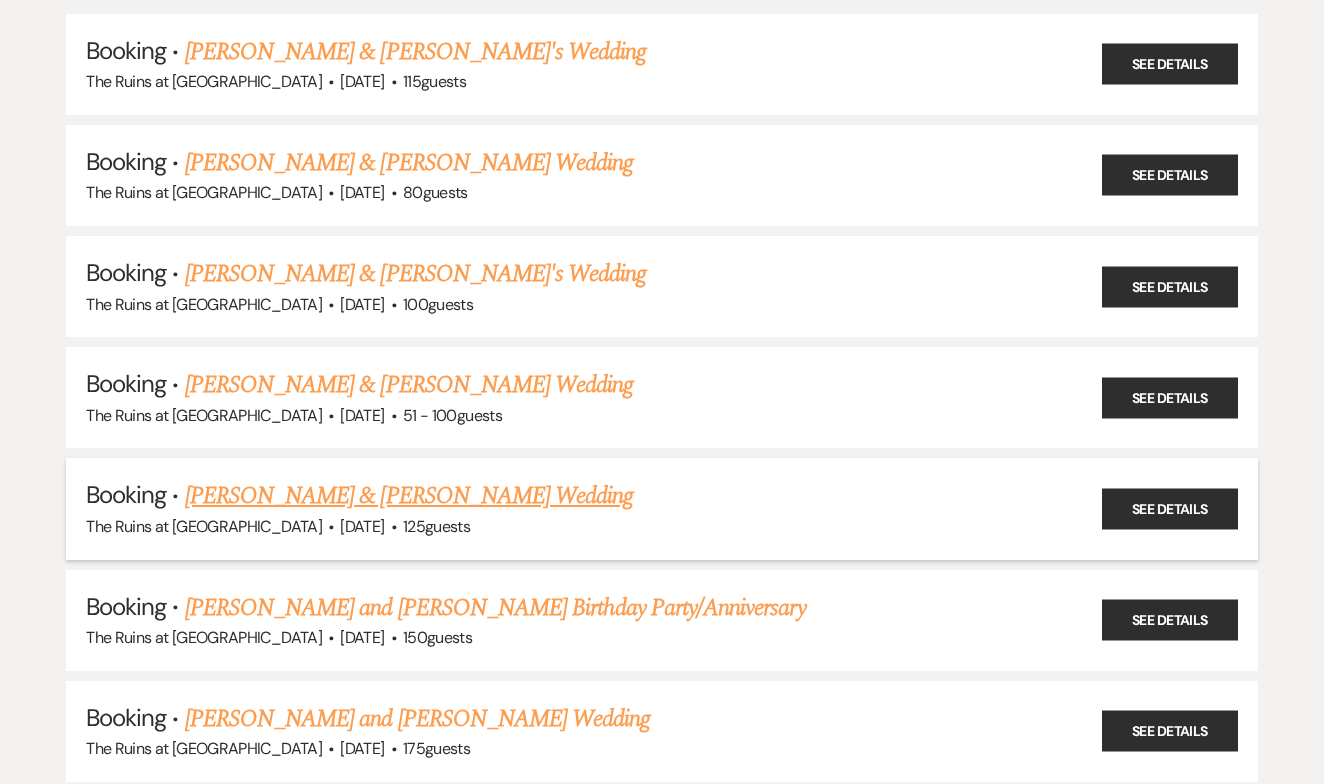 scroll, scrollTop: 246, scrollLeft: 0, axis: vertical 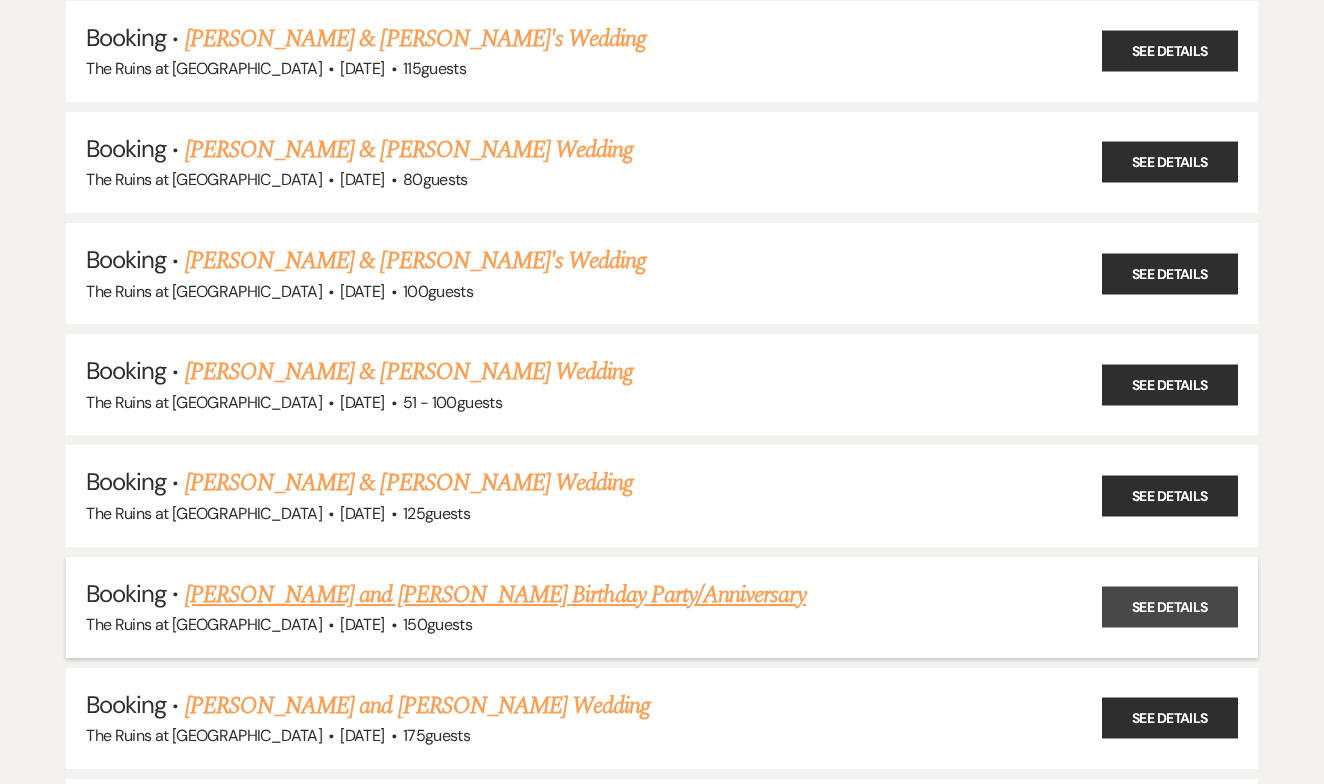 click on "See Details" at bounding box center [1170, 607] 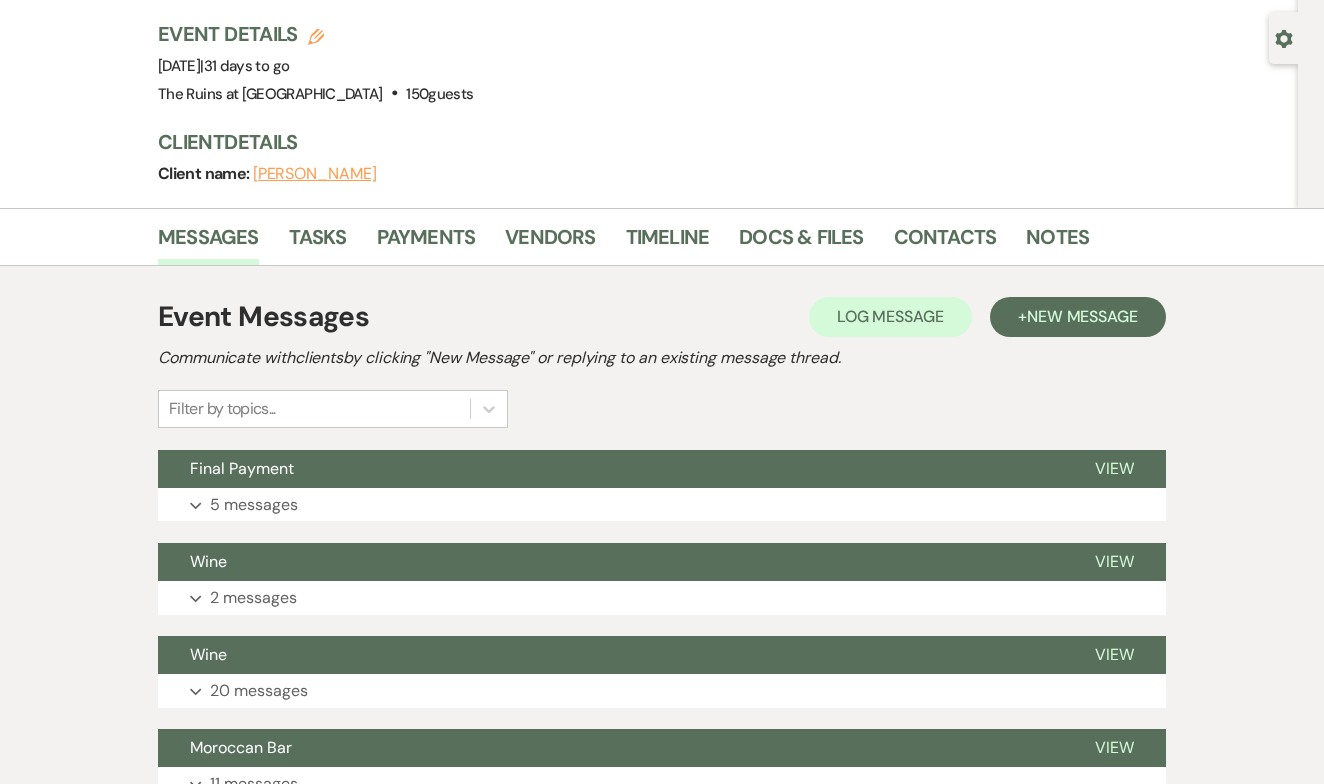 scroll, scrollTop: 205, scrollLeft: 0, axis: vertical 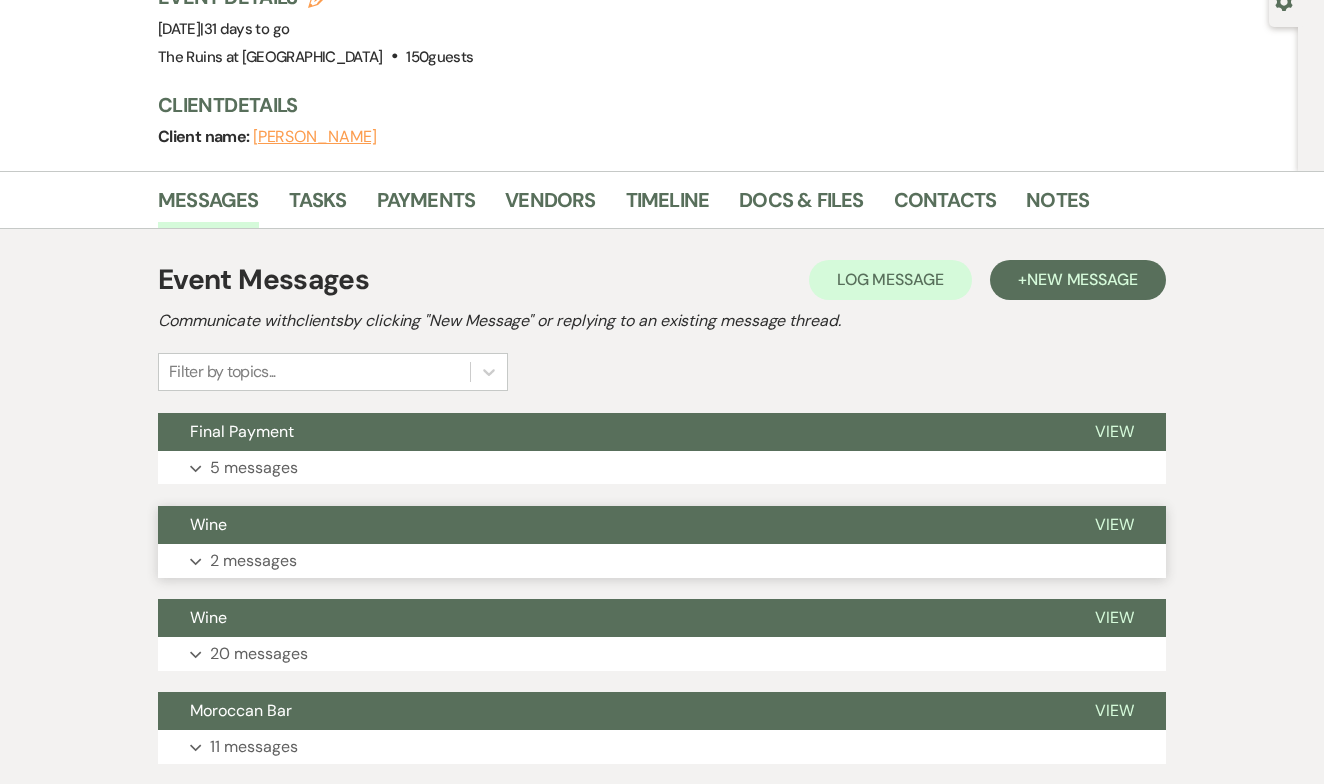 click on "View" at bounding box center [1114, 524] 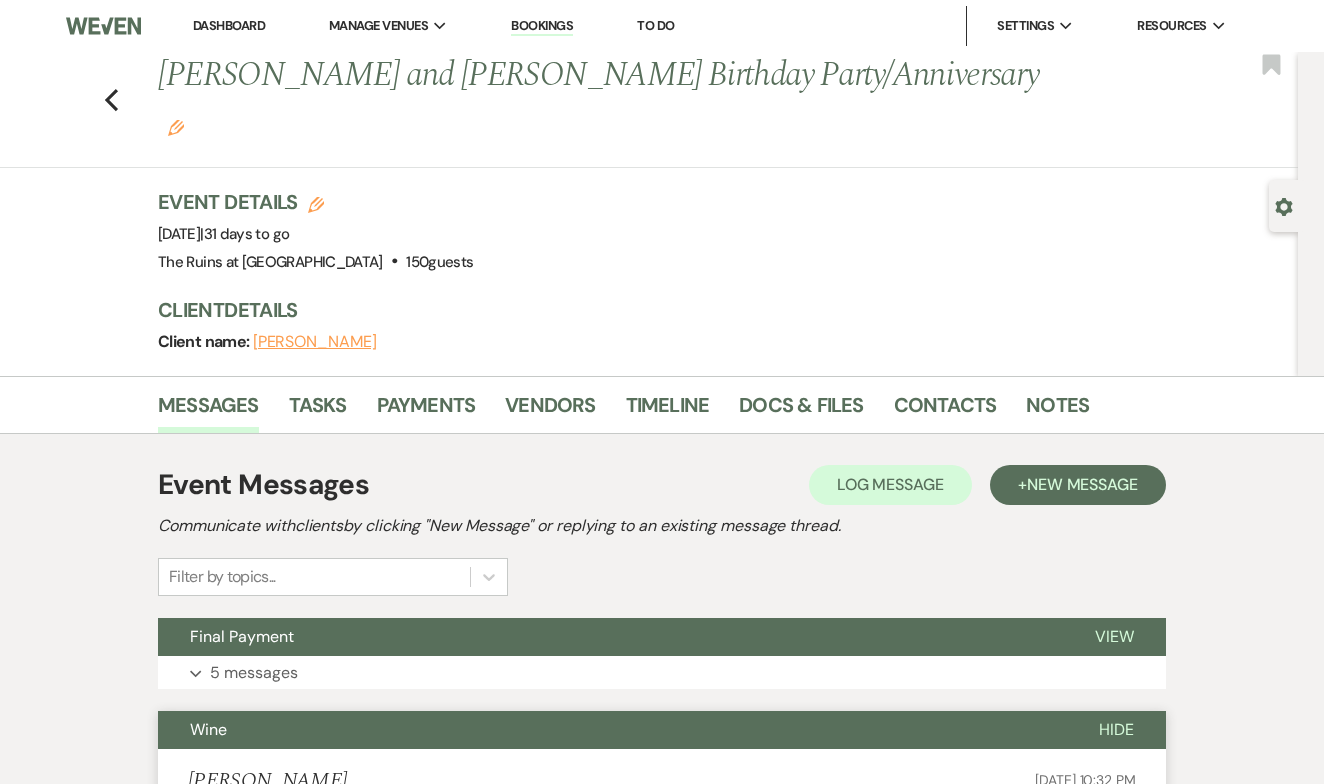 scroll, scrollTop: 0, scrollLeft: 0, axis: both 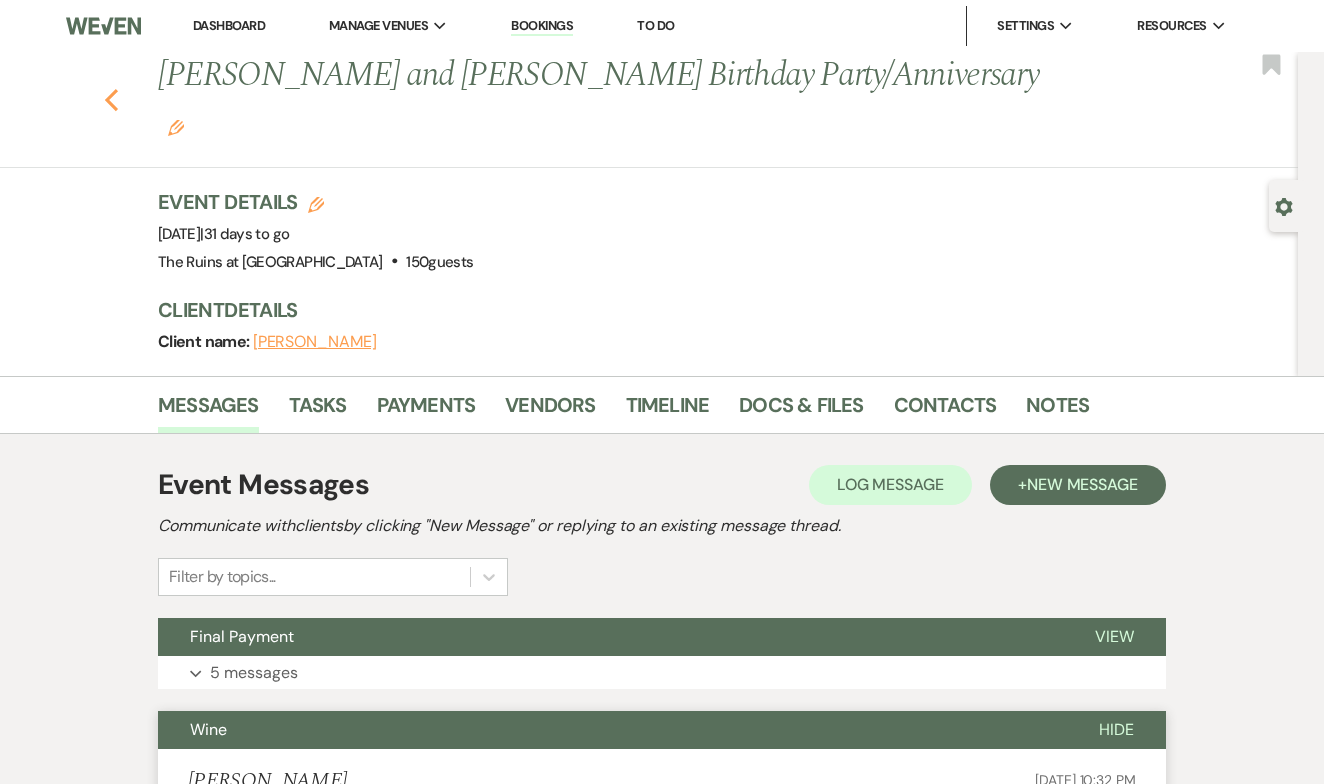 click 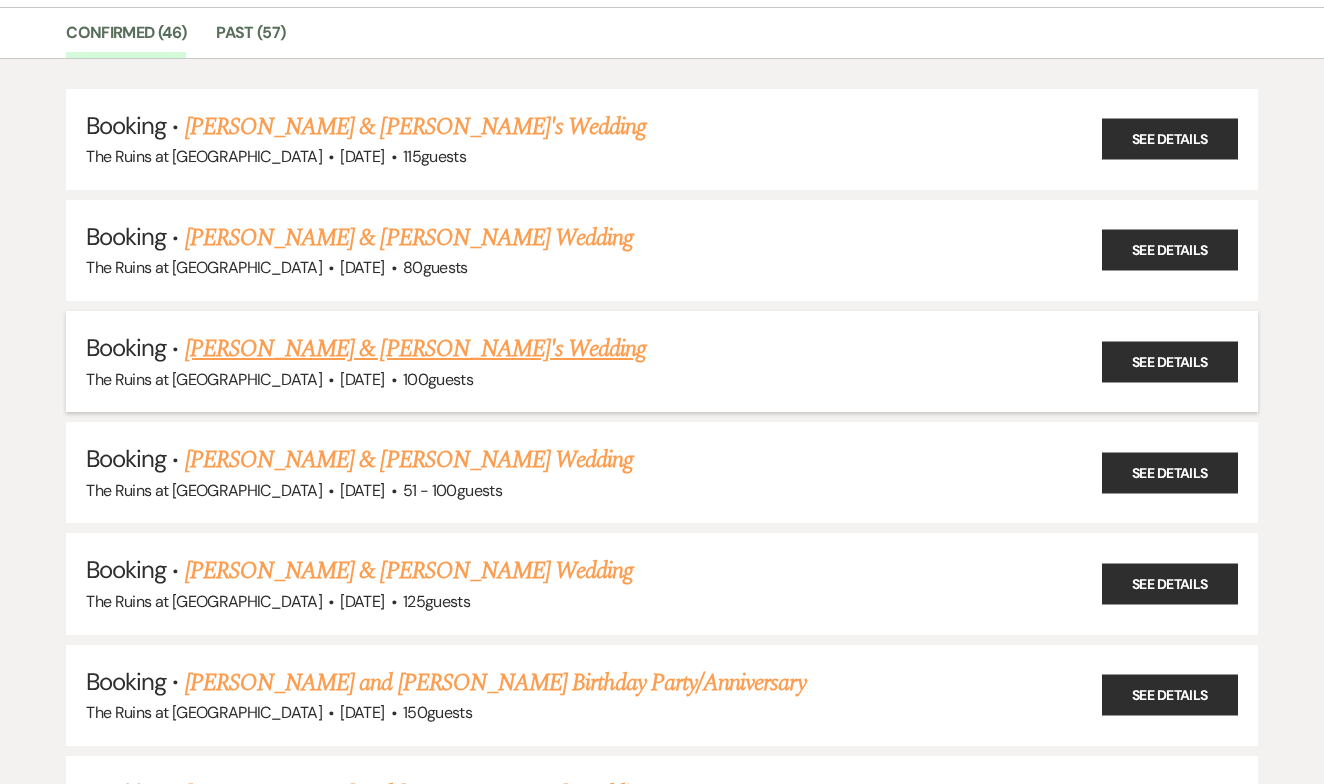scroll, scrollTop: 139, scrollLeft: 0, axis: vertical 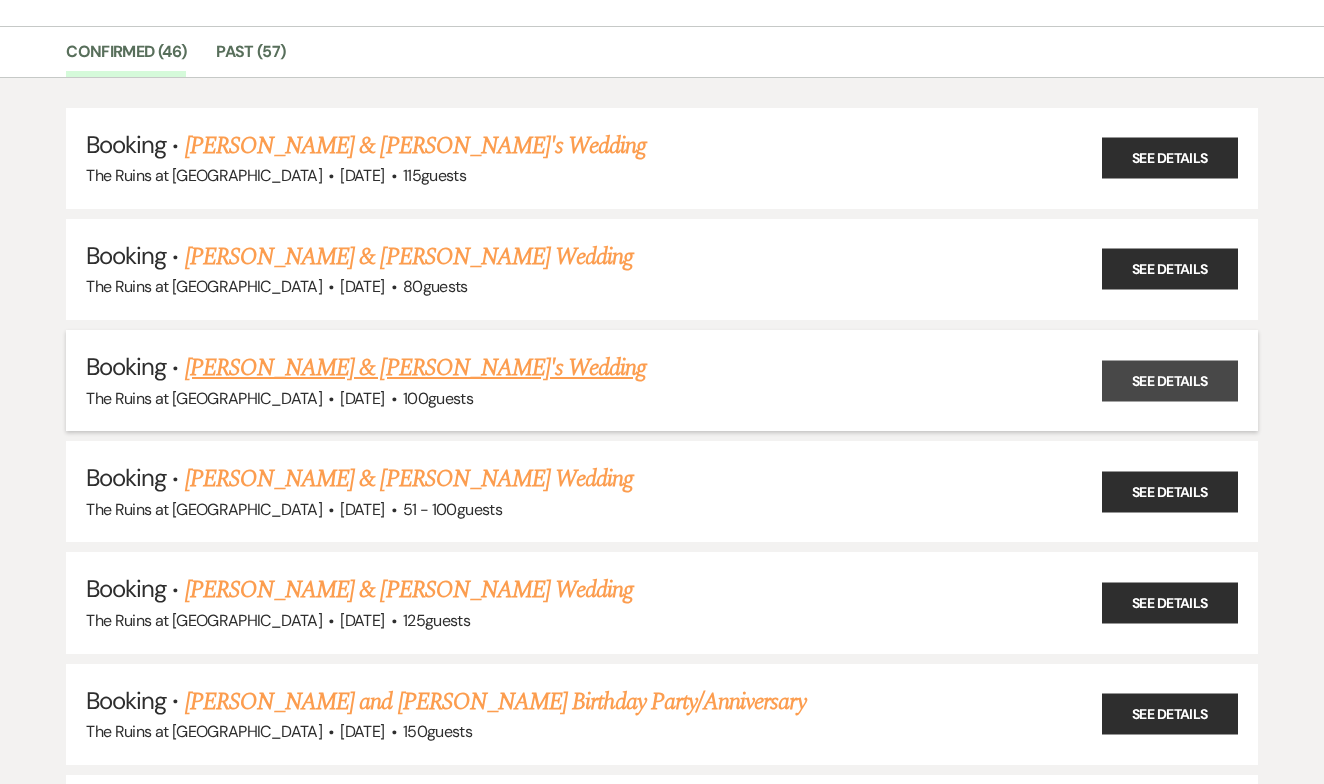 click on "See Details" at bounding box center (1170, 380) 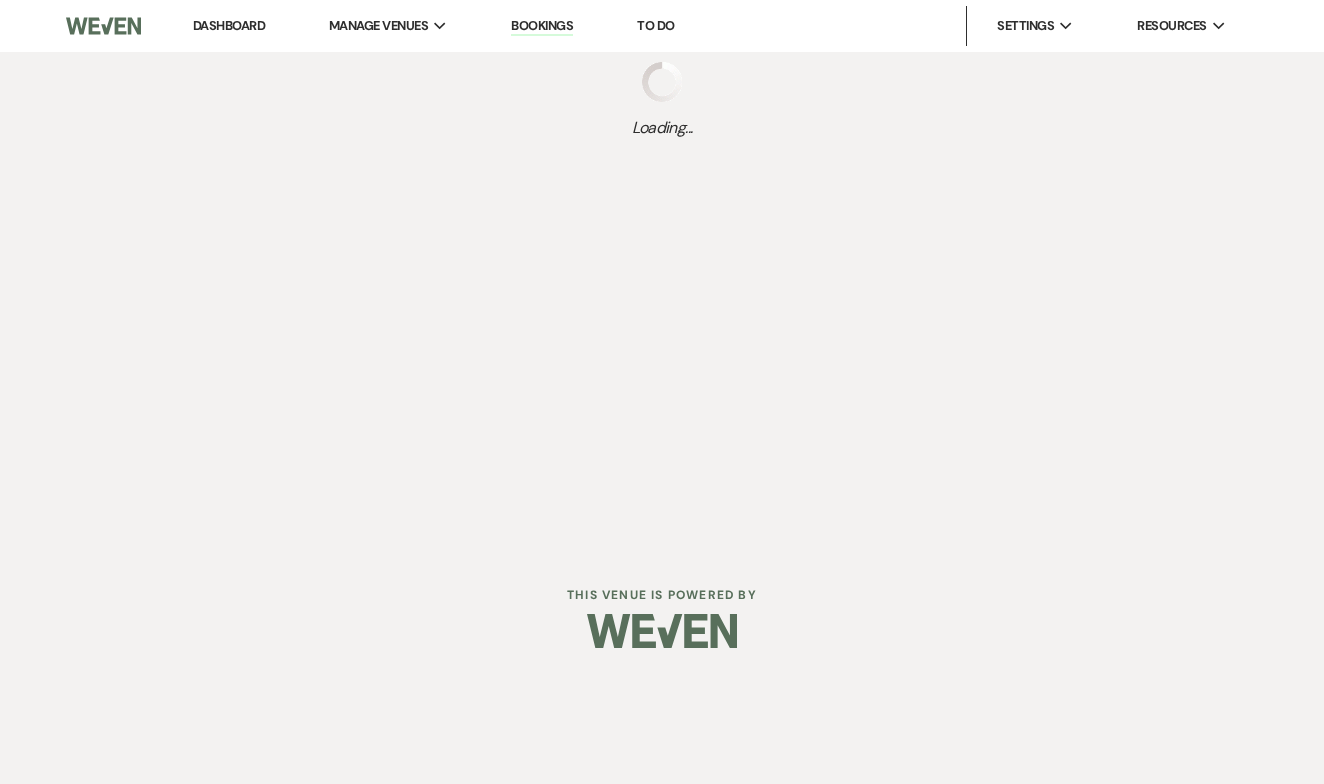 scroll, scrollTop: 0, scrollLeft: 0, axis: both 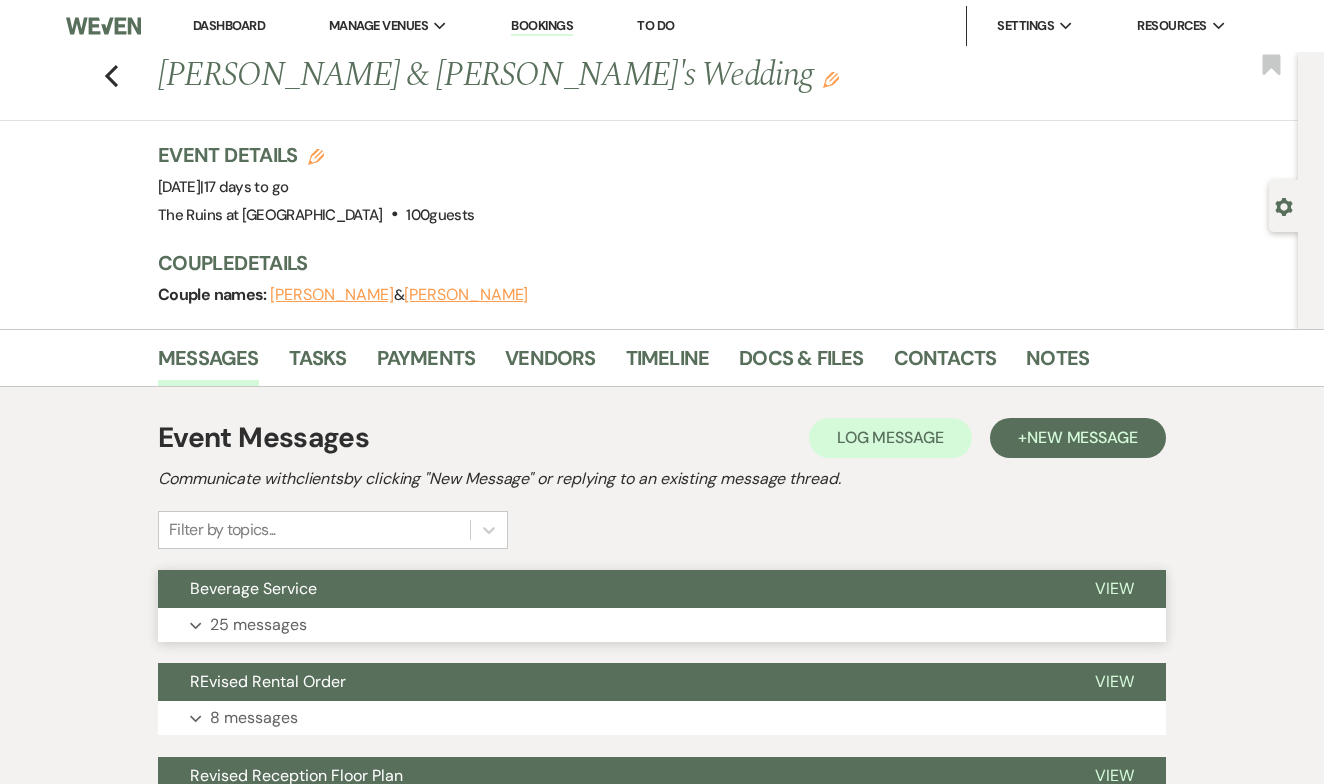 click on "View" at bounding box center [1114, 588] 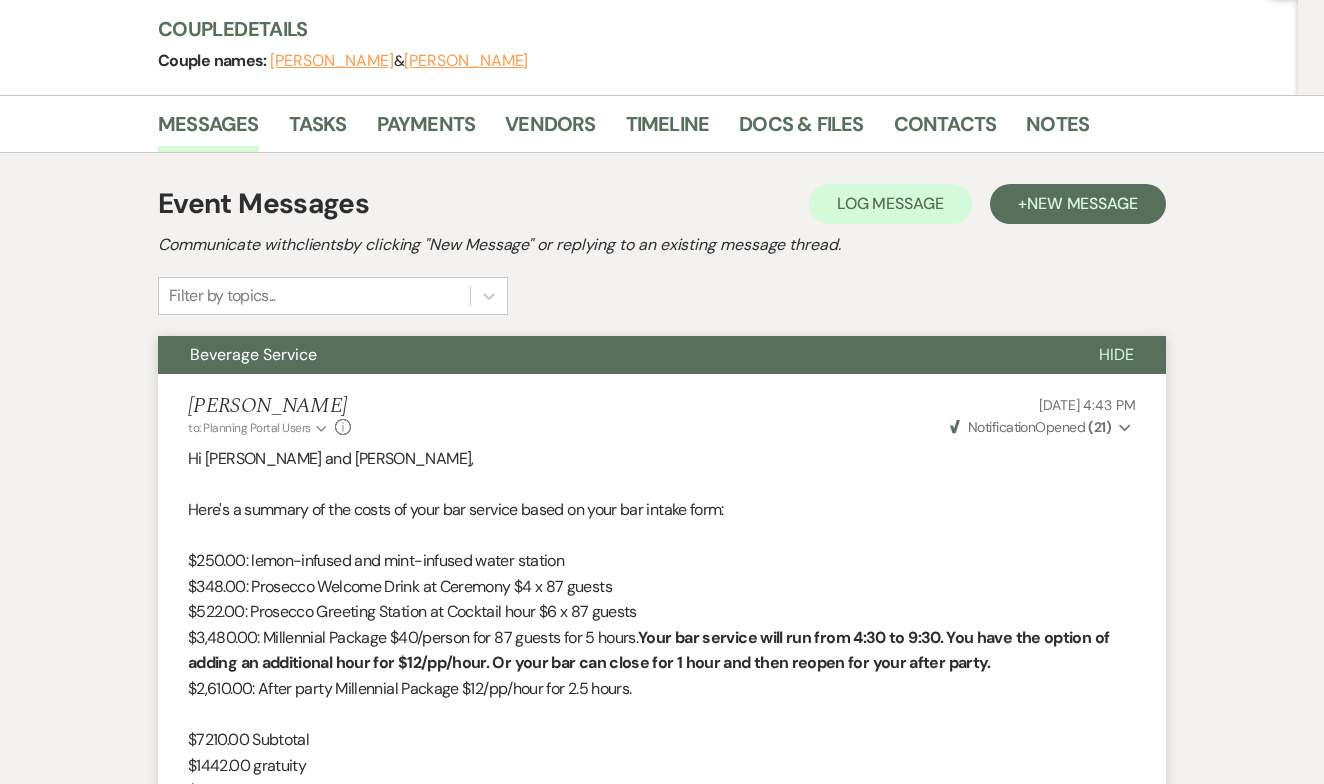 scroll, scrollTop: 0, scrollLeft: 0, axis: both 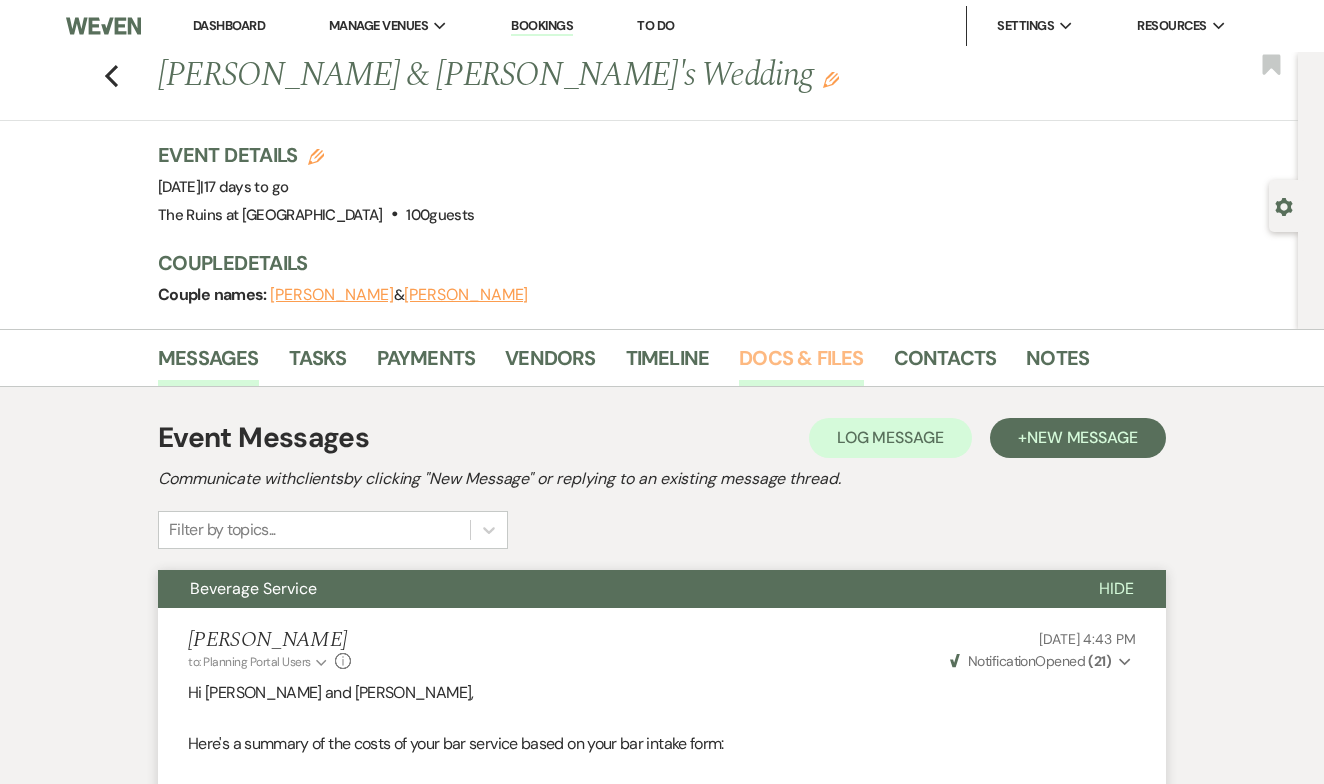 click on "Docs & Files" at bounding box center [801, 364] 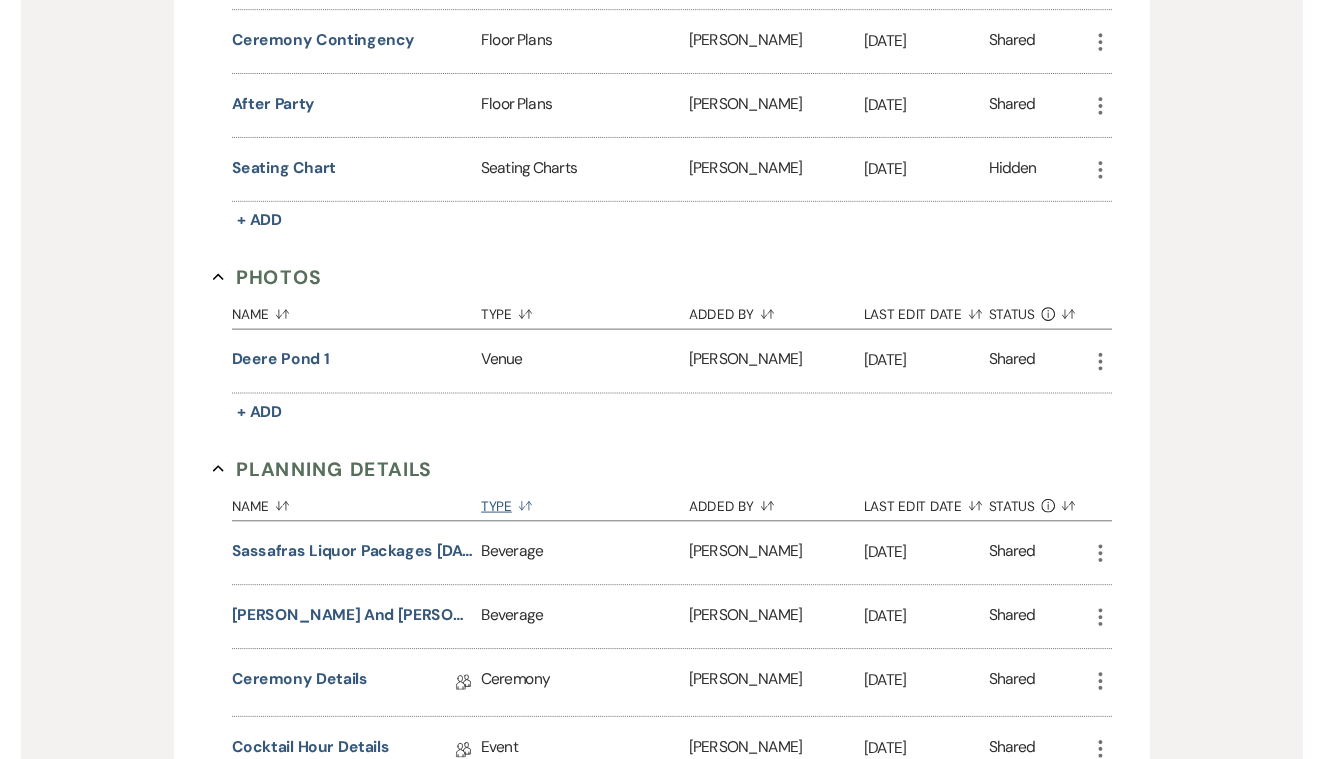 scroll, scrollTop: 2319, scrollLeft: 0, axis: vertical 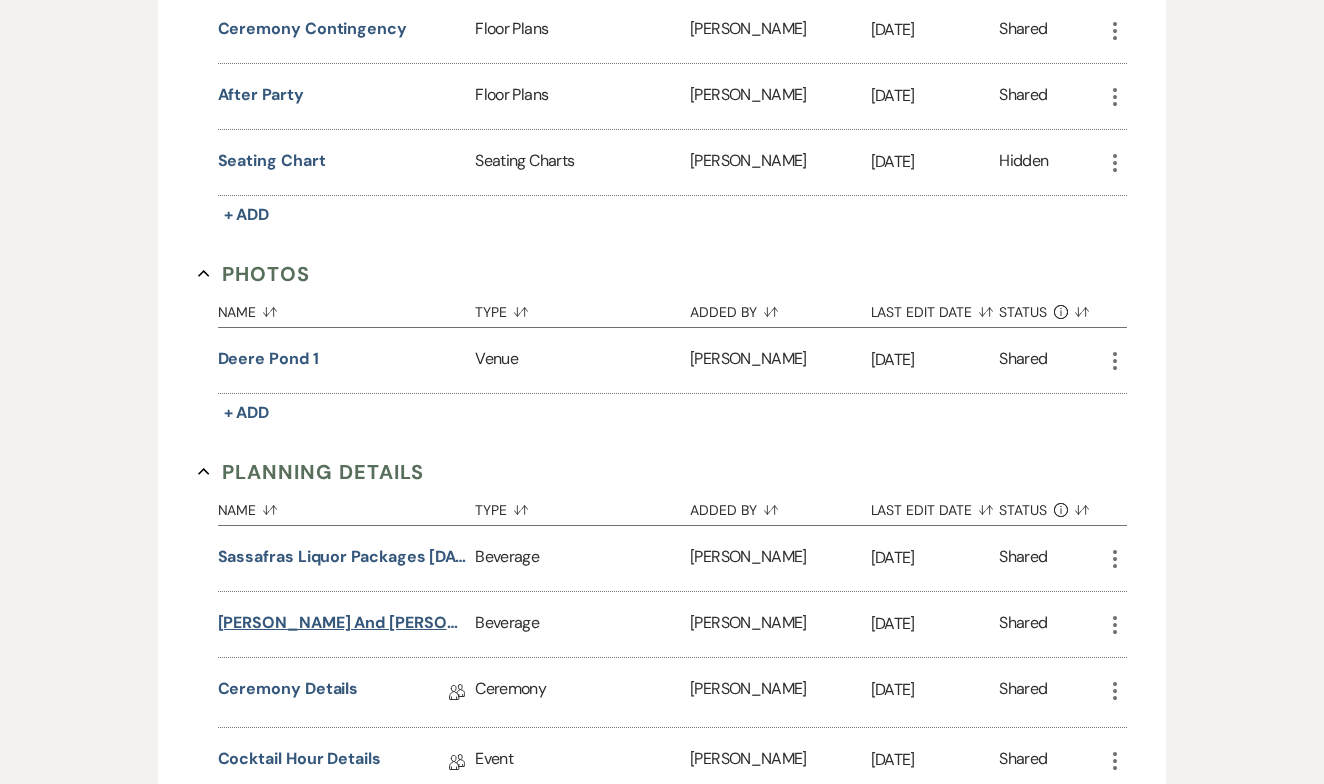 click on "[PERSON_NAME] and [PERSON_NAME]'s Bar Intake Form" at bounding box center (343, 623) 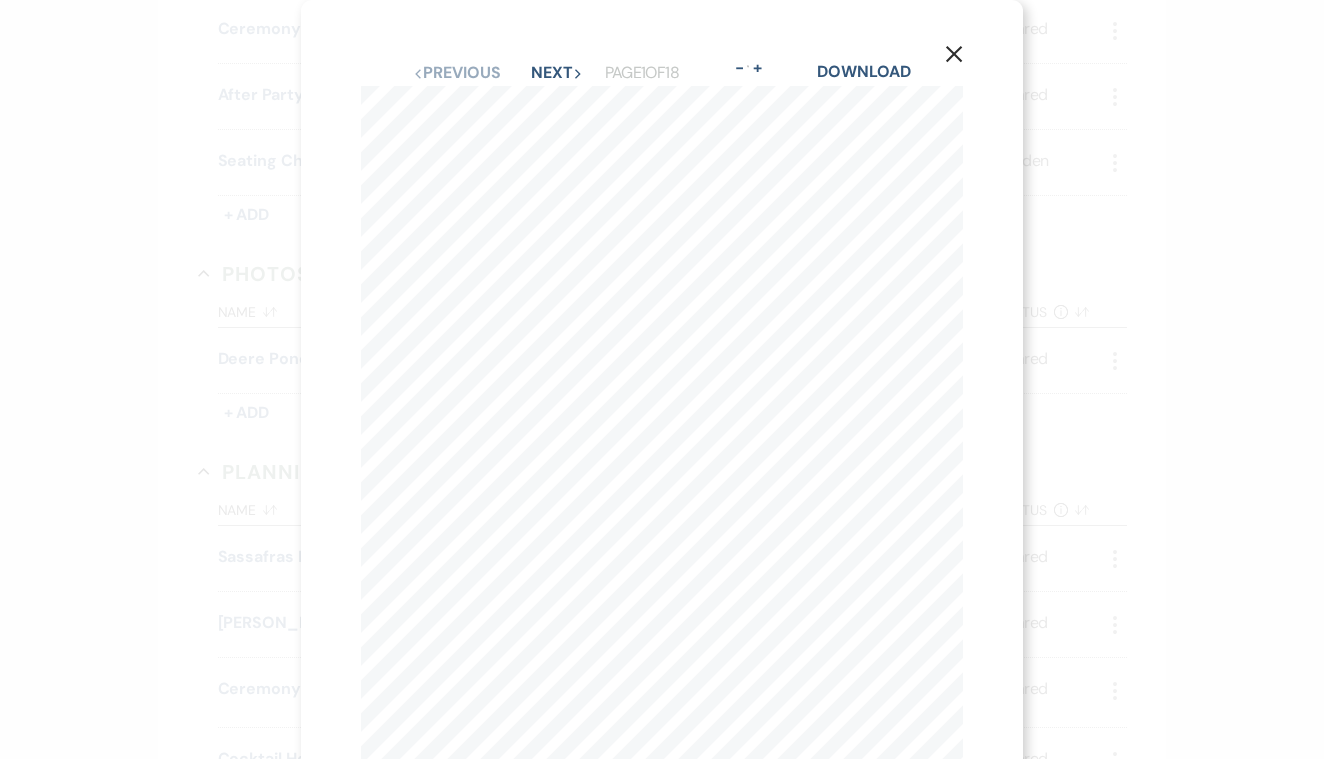 click 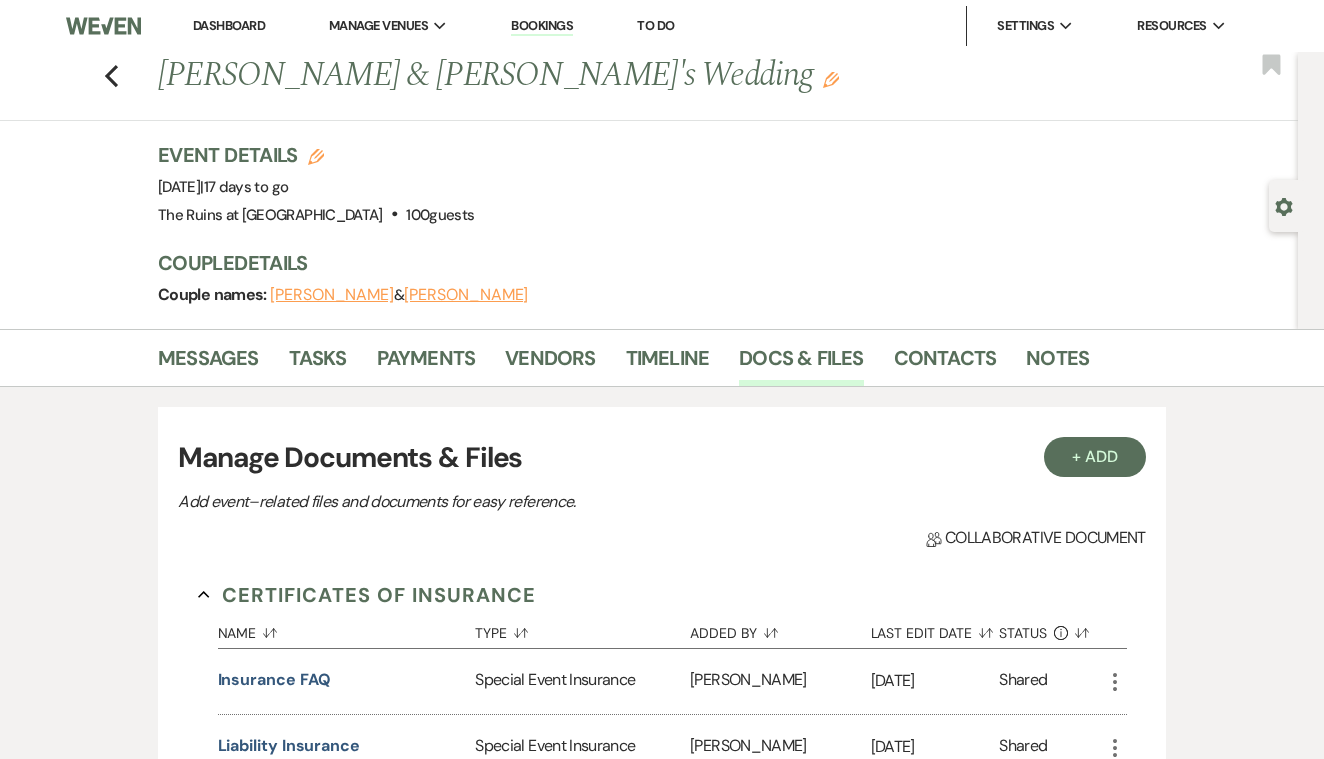 scroll, scrollTop: 0, scrollLeft: 0, axis: both 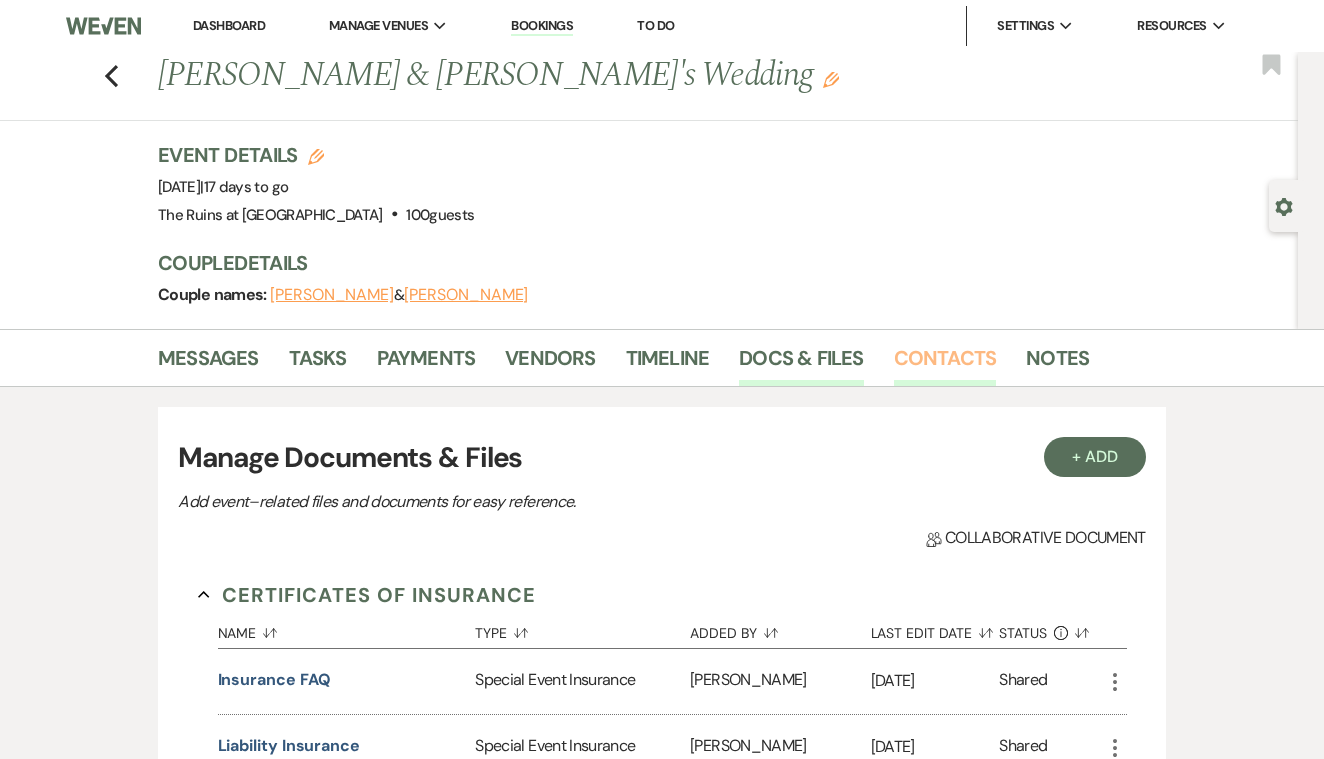 click on "Contacts" at bounding box center [945, 364] 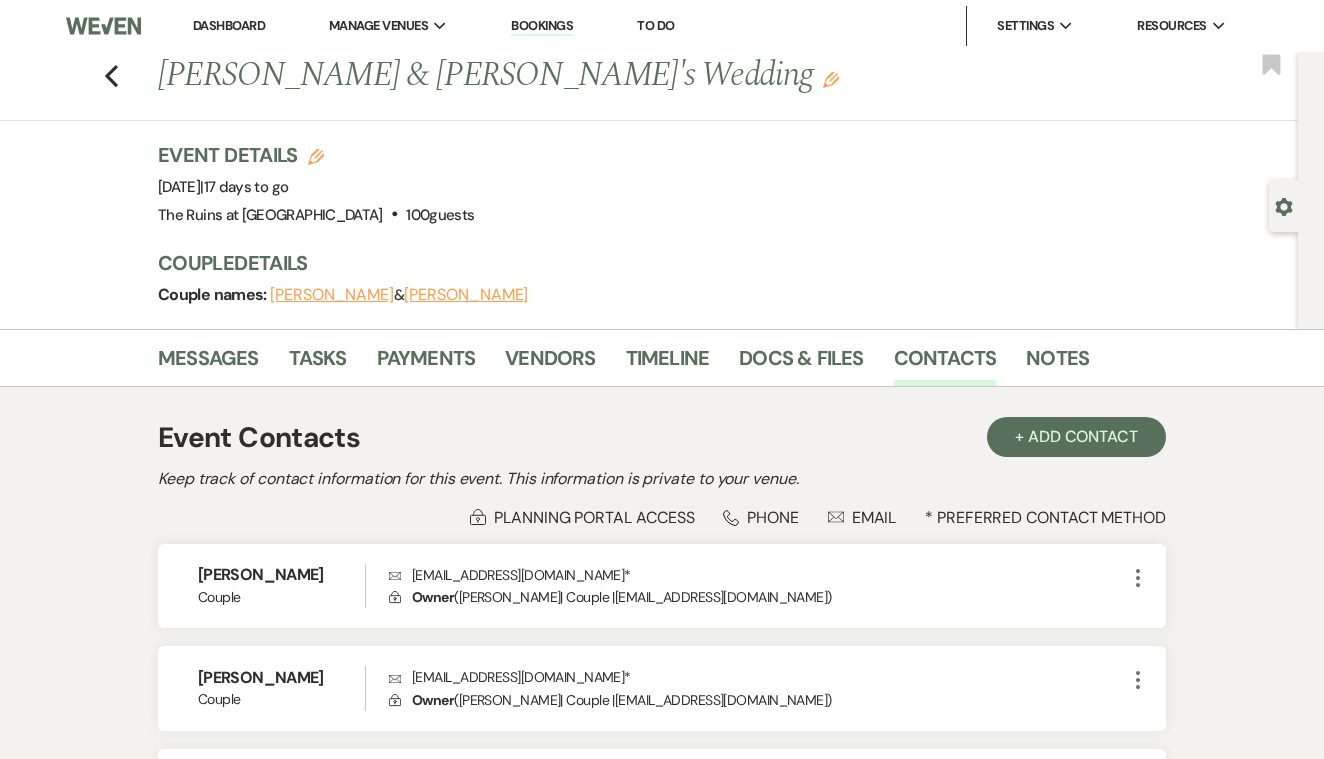 scroll, scrollTop: 0, scrollLeft: 0, axis: both 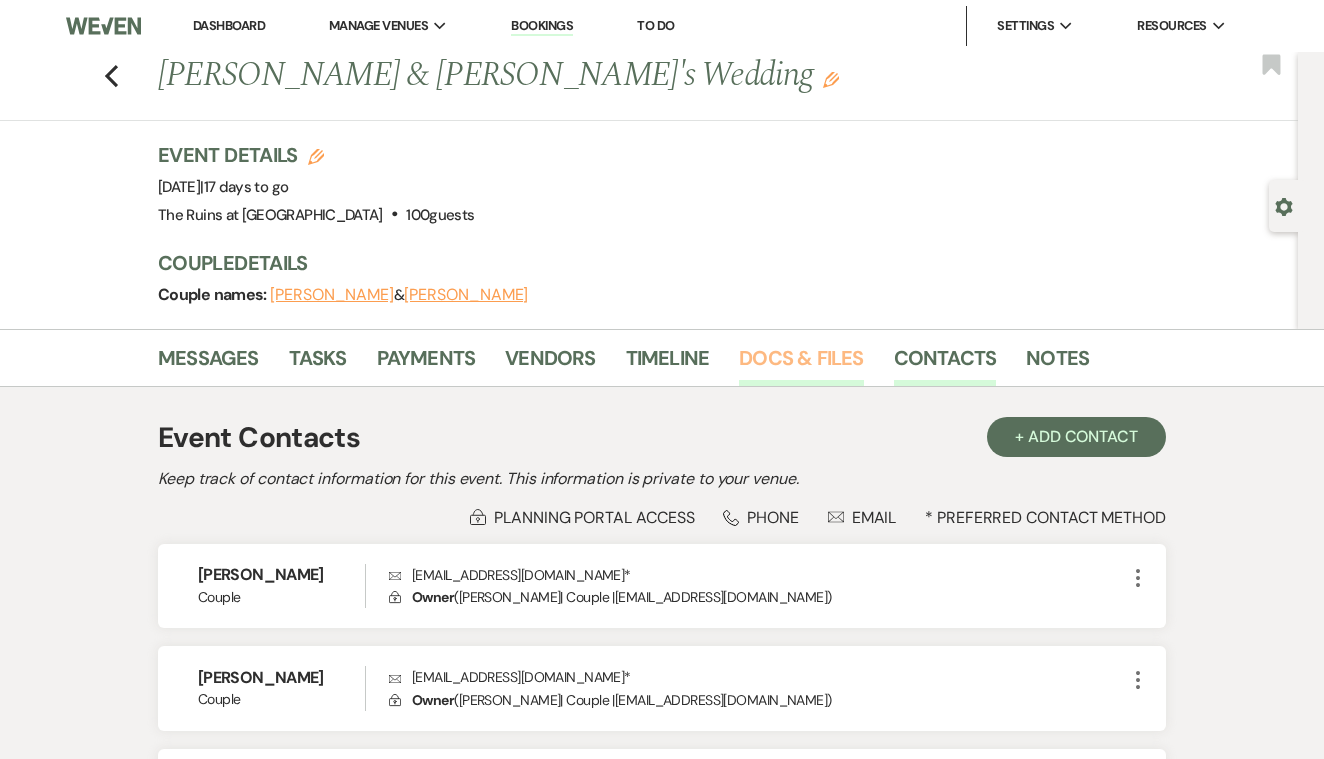 click on "Docs & Files" at bounding box center (801, 364) 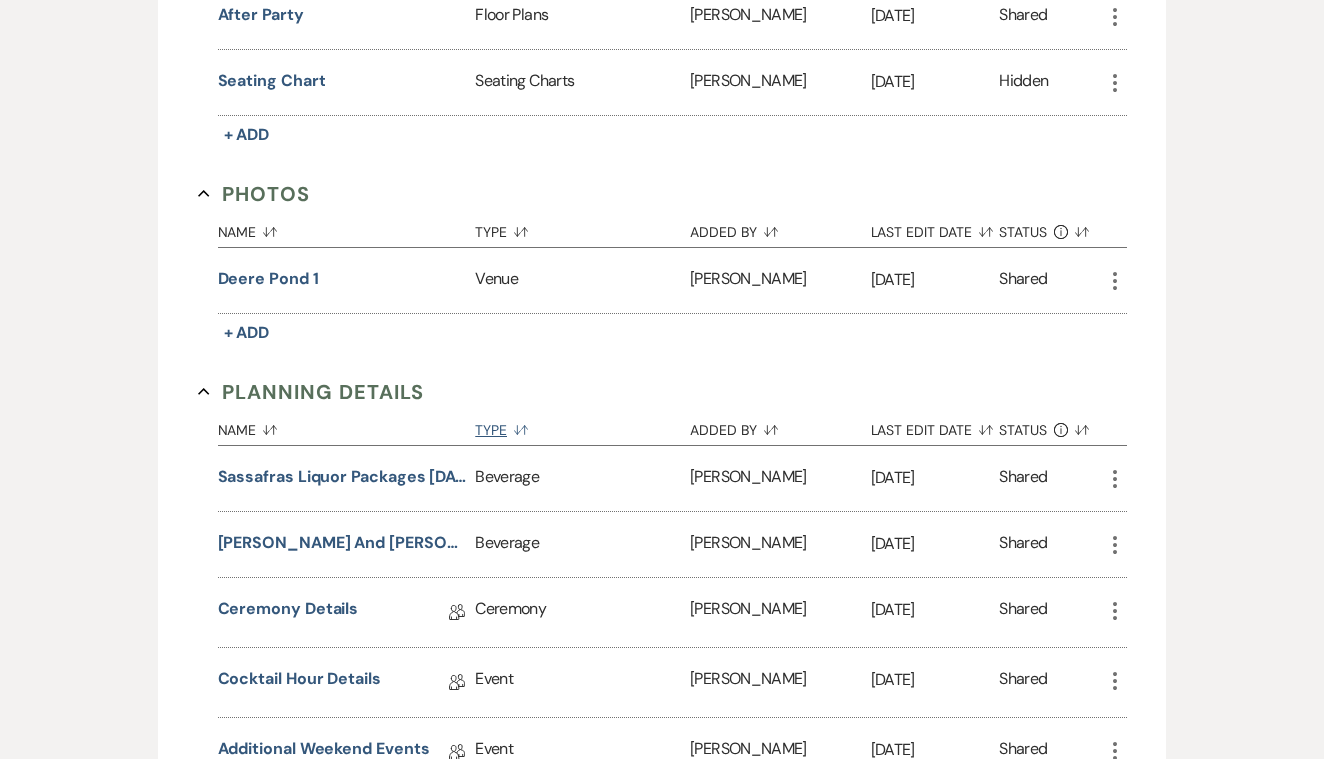 scroll, scrollTop: 2401, scrollLeft: 0, axis: vertical 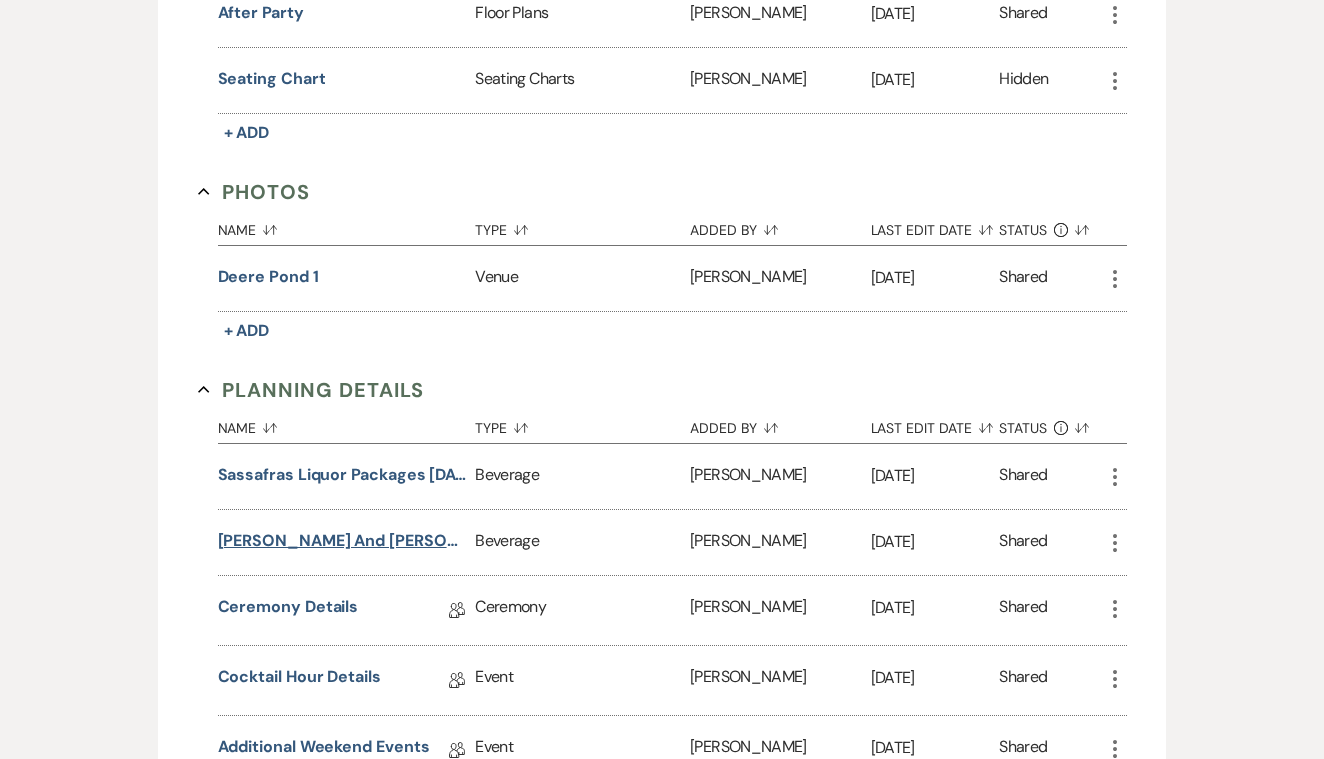 click on "[PERSON_NAME] and [PERSON_NAME]'s Bar Intake Form" at bounding box center (343, 541) 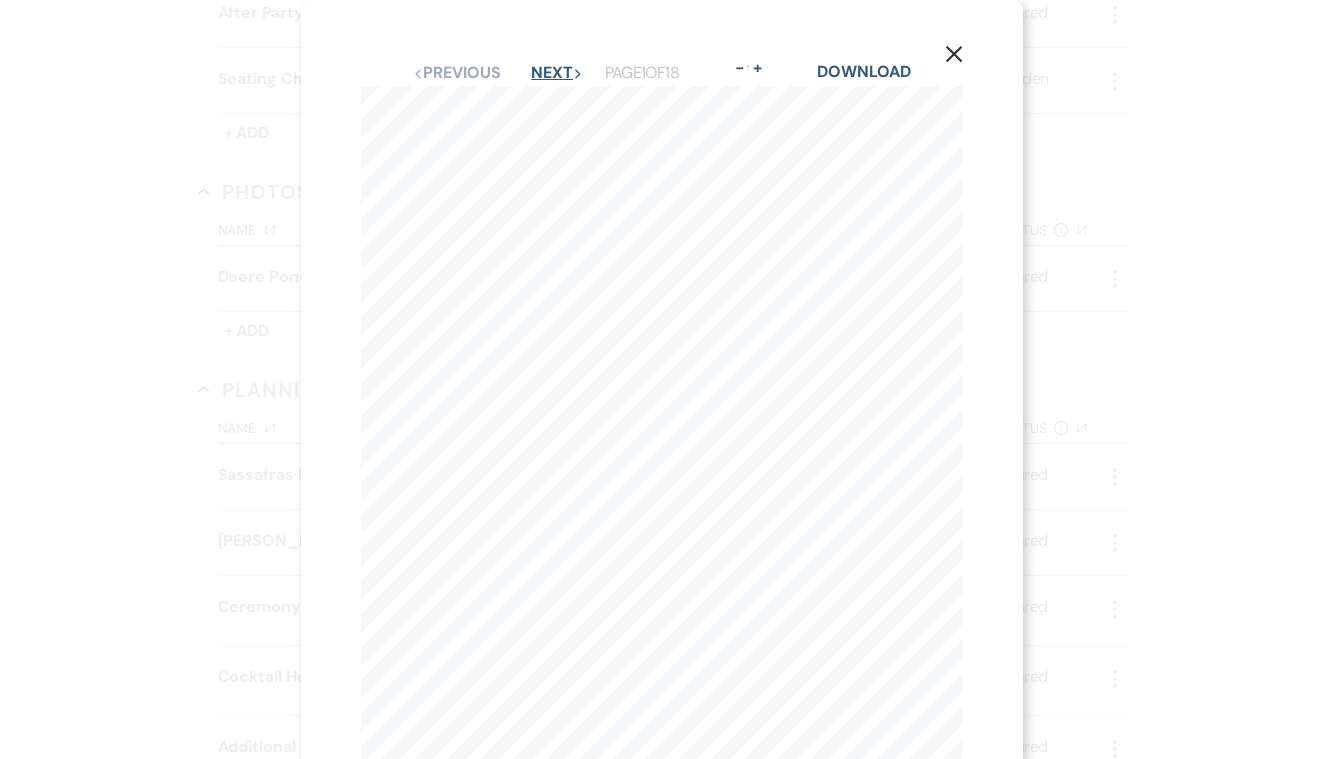click on "Next  Next" at bounding box center [557, 73] 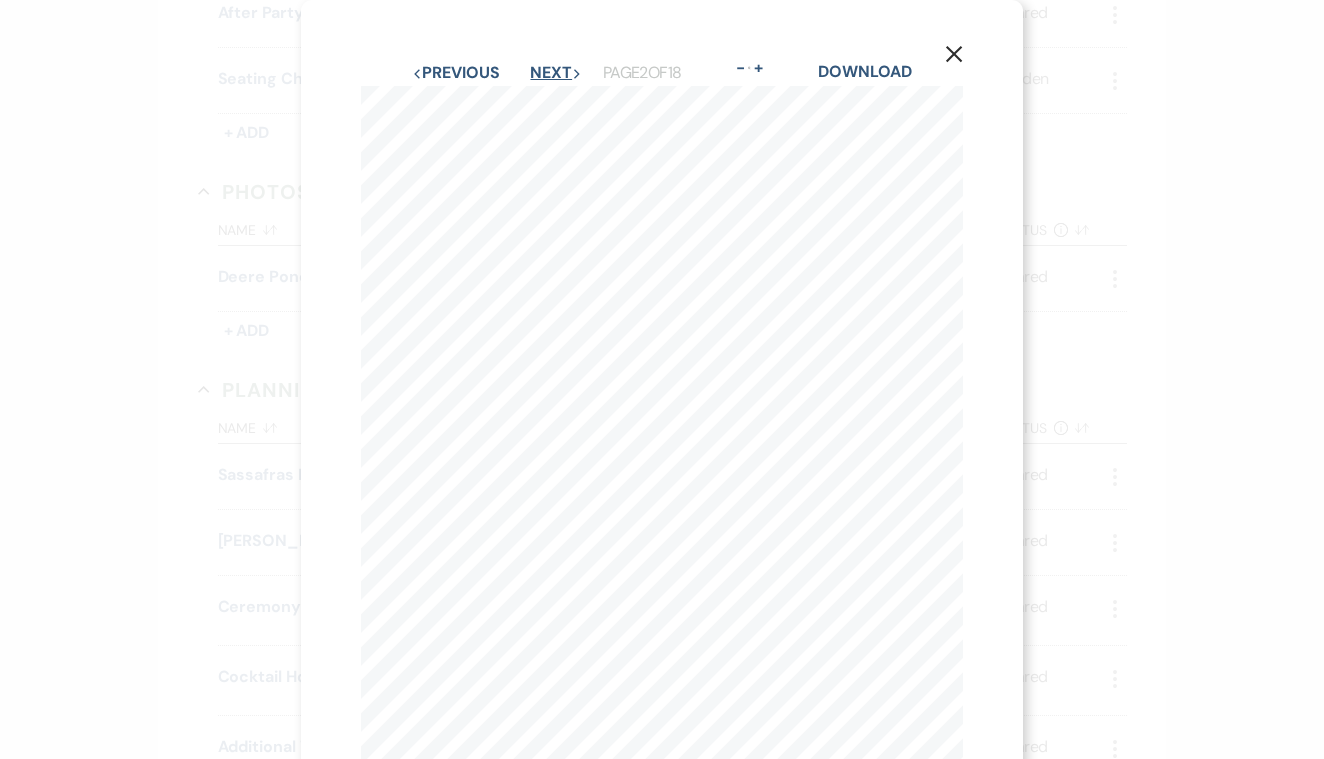 click on "Next  Next" at bounding box center (556, 73) 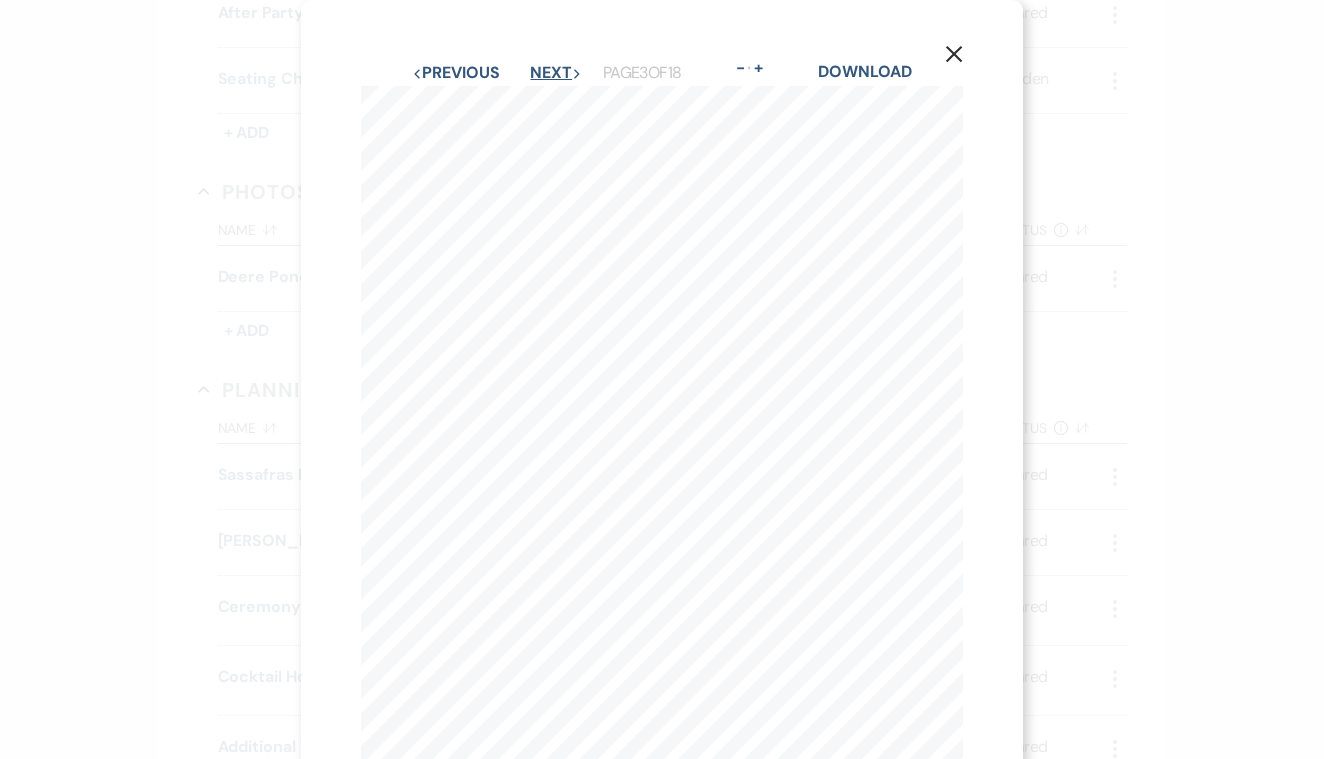 click on "Next  Next" at bounding box center (556, 73) 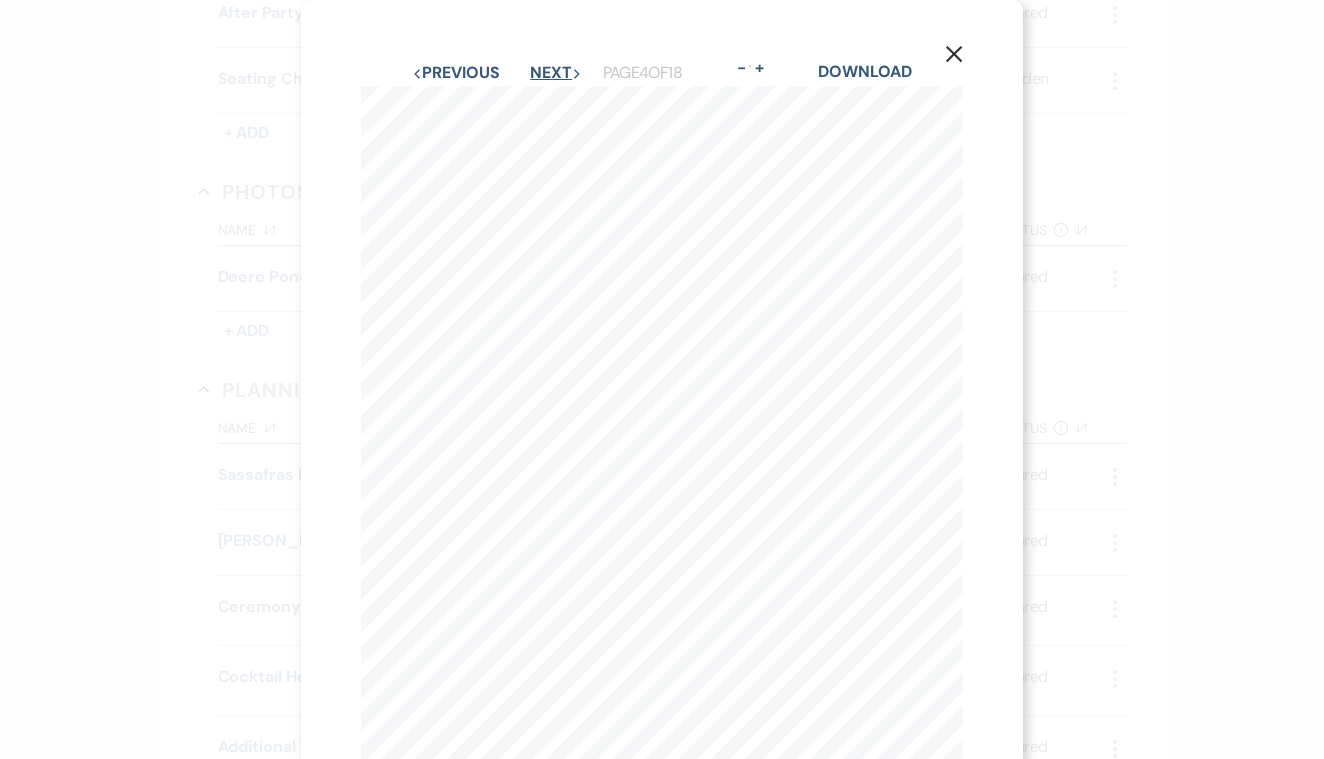 click on "Next  Next" at bounding box center (556, 73) 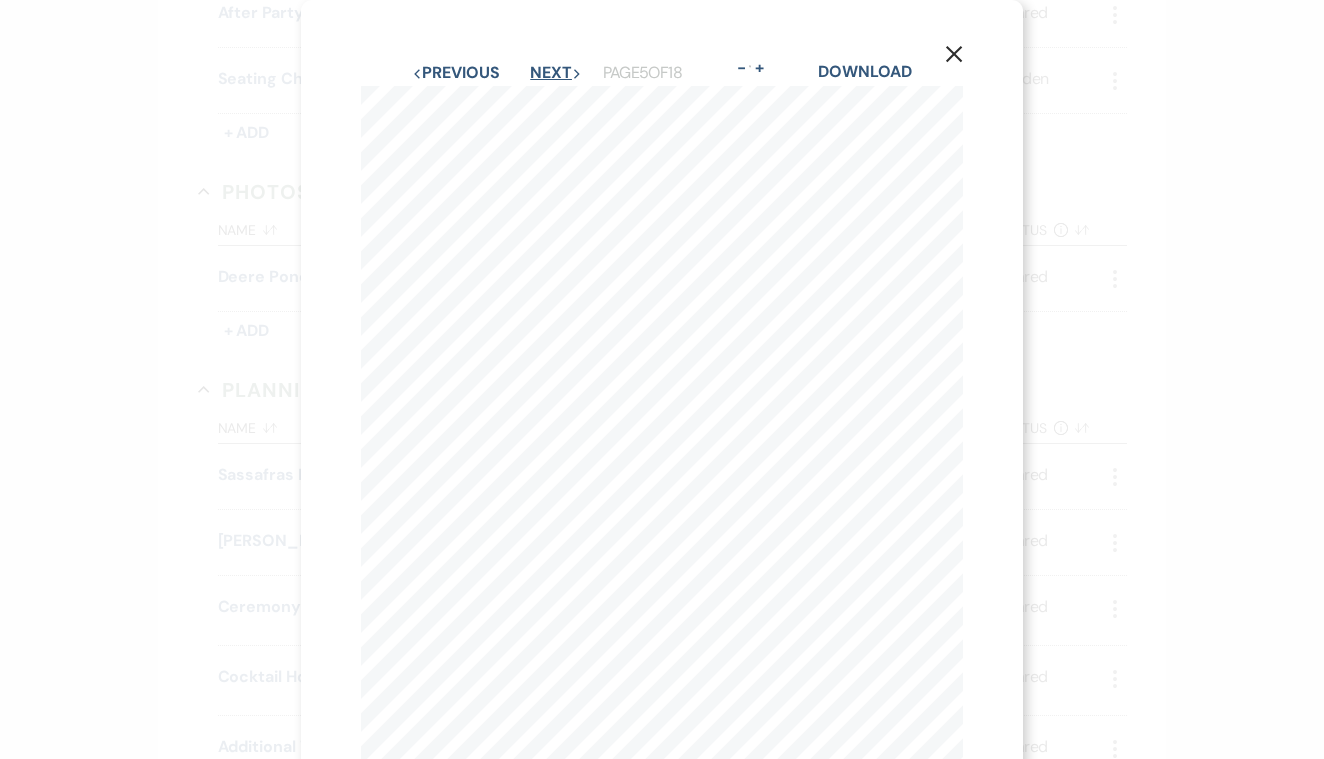 click on "Next  Next" at bounding box center (556, 73) 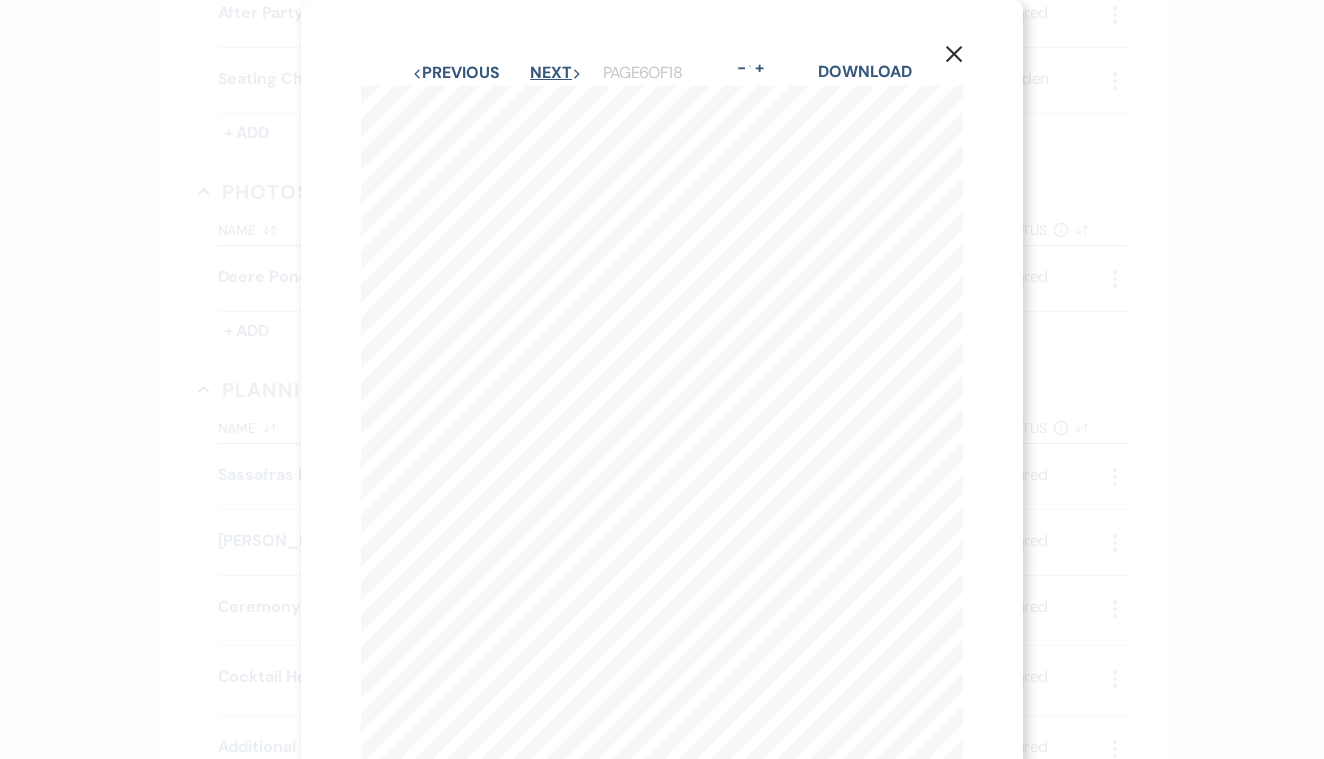 click on "Next  Next" at bounding box center (556, 73) 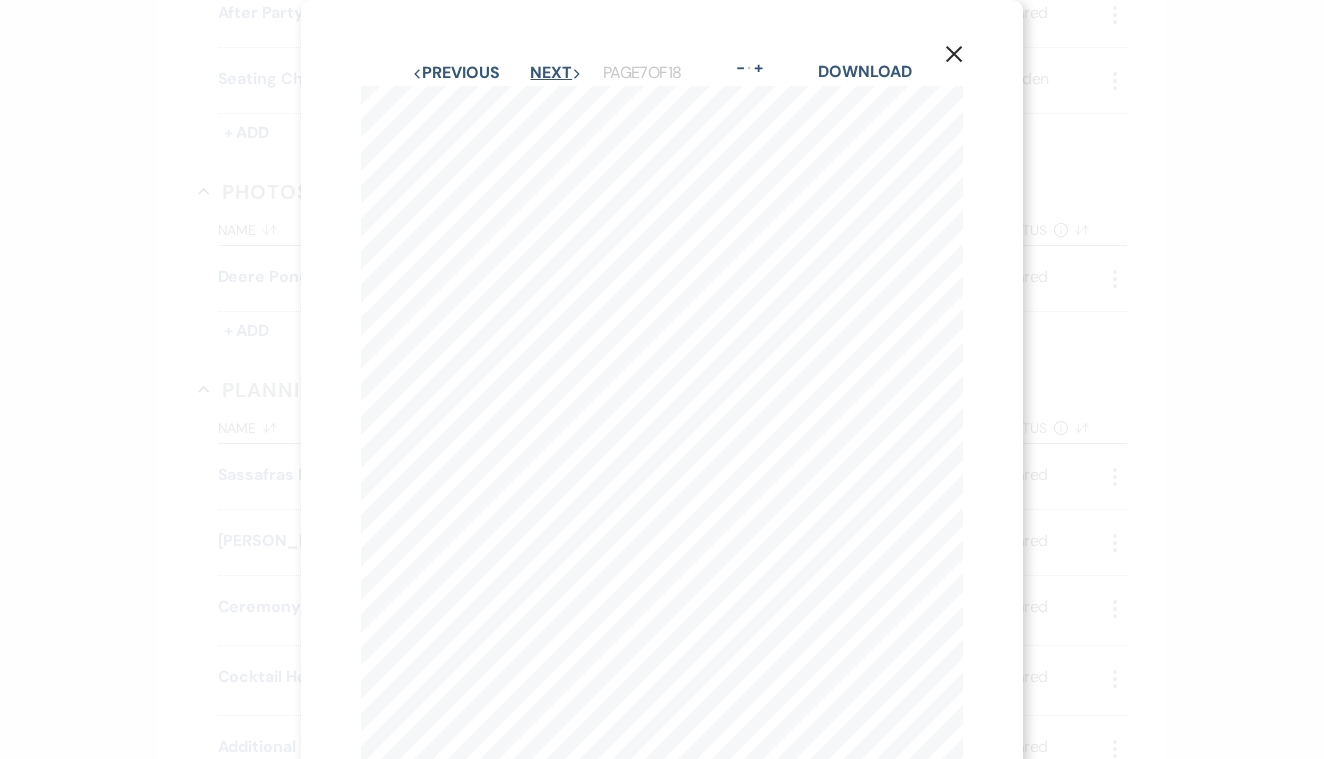 click on "Next  Next" at bounding box center [556, 73] 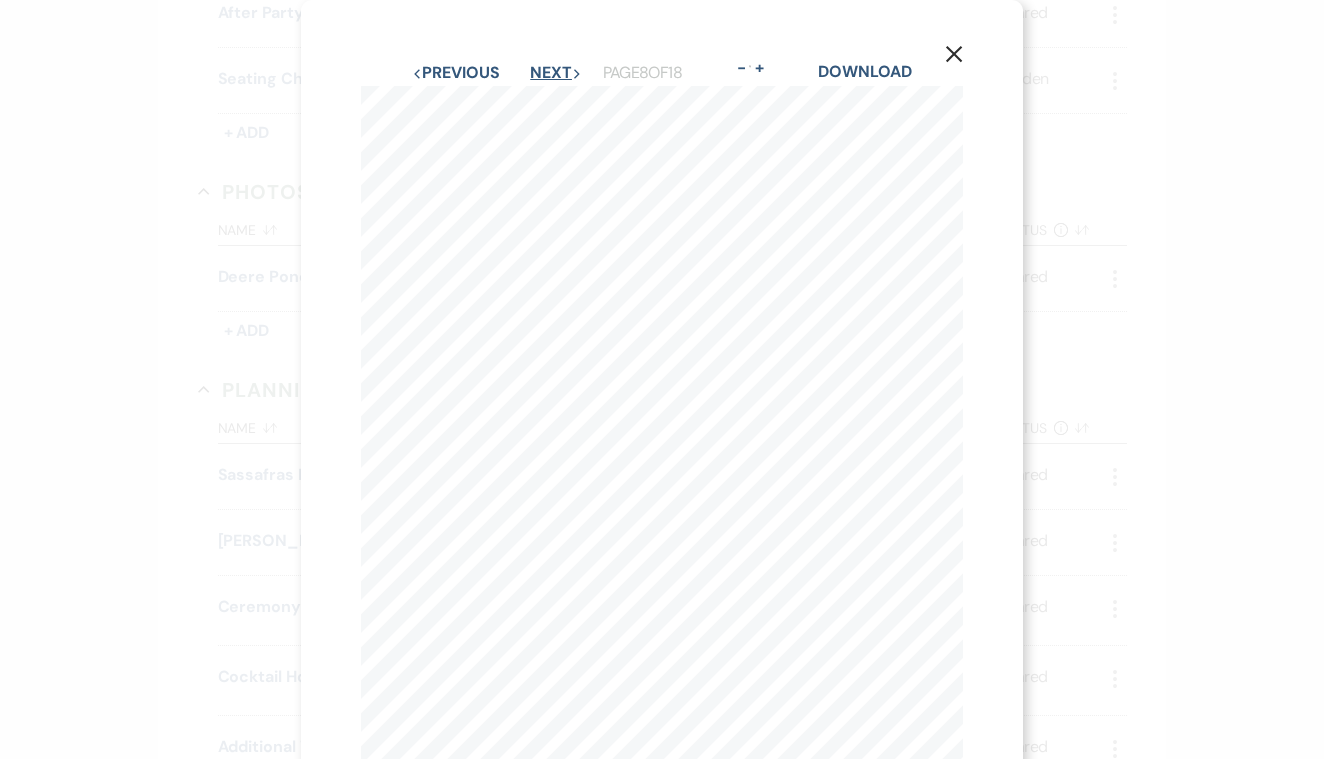 click on "Next  Next" at bounding box center [556, 73] 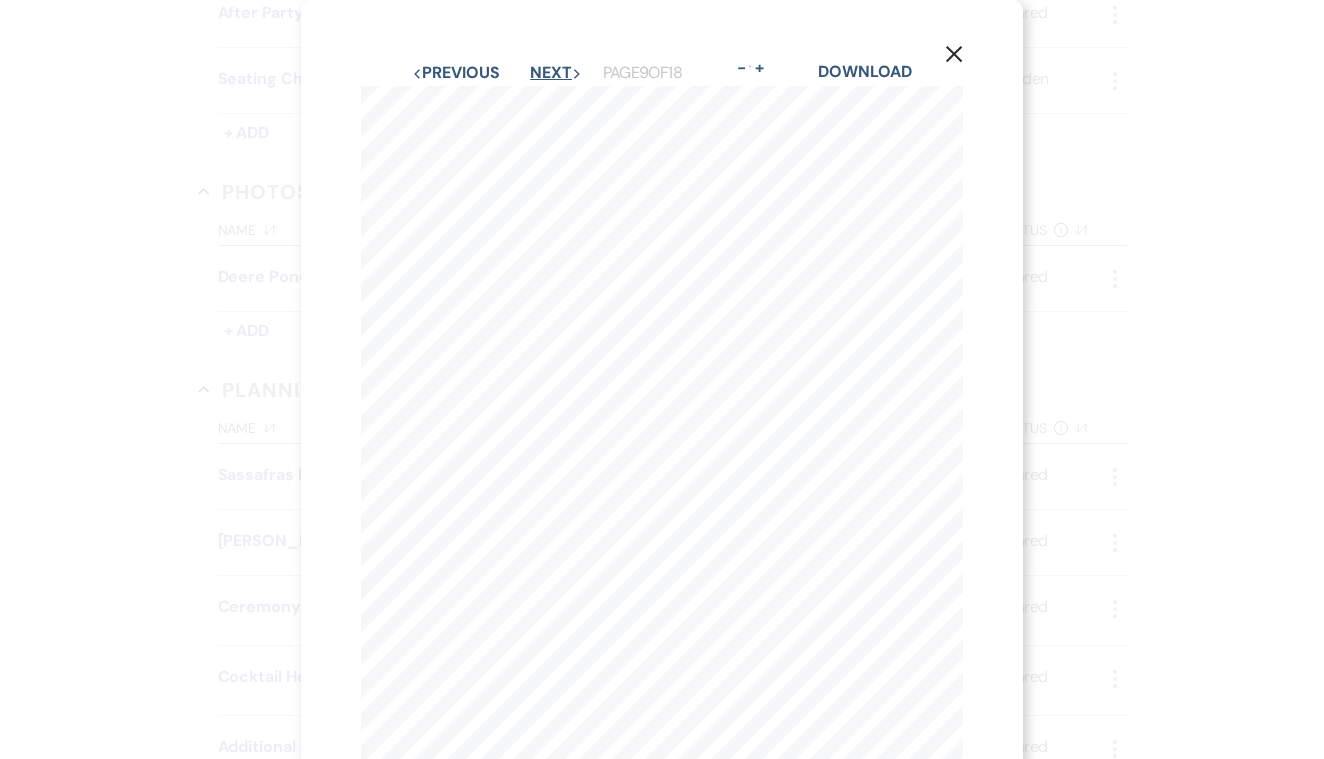 click on "Next  Next" at bounding box center (556, 73) 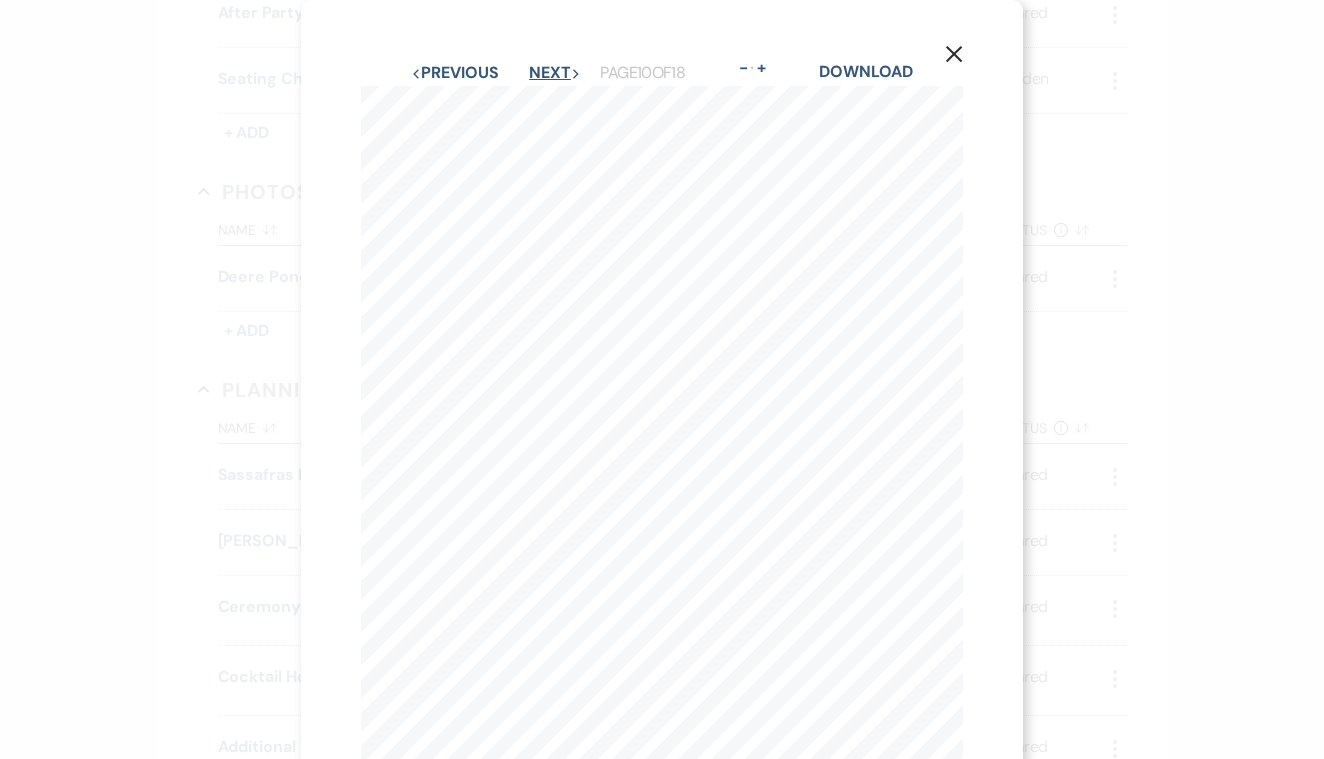 click on "Next  Next" at bounding box center (555, 73) 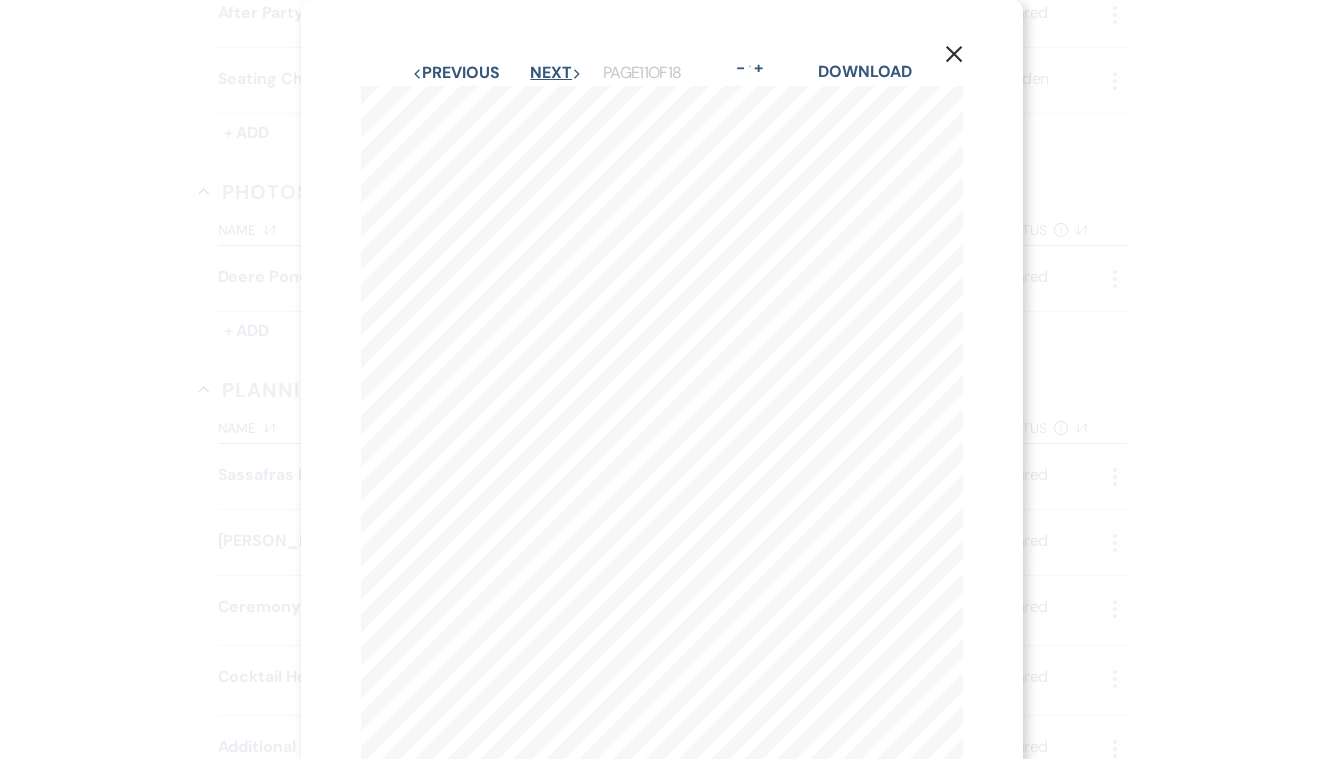 click on "Next  Next" at bounding box center [556, 73] 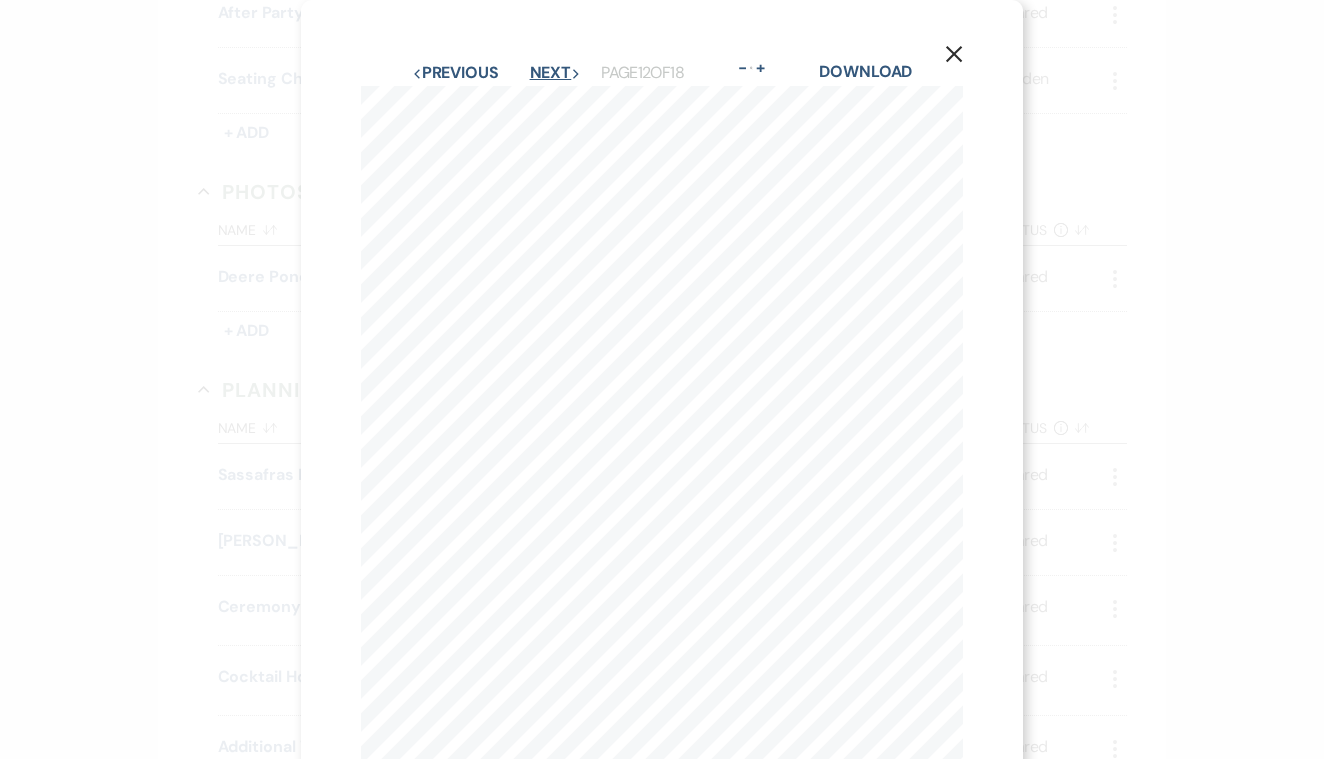 click on "Next  Next" at bounding box center [556, 73] 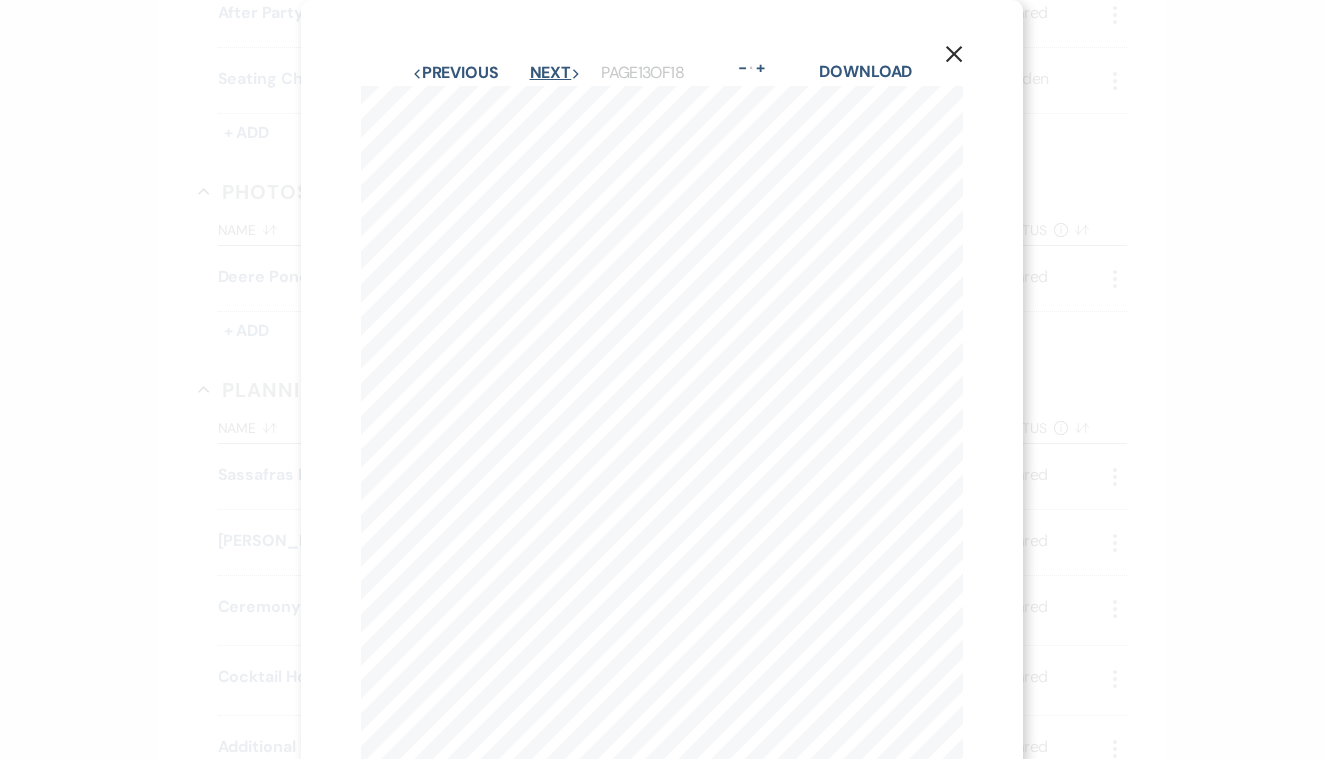 click on "Next  Next" at bounding box center [556, 73] 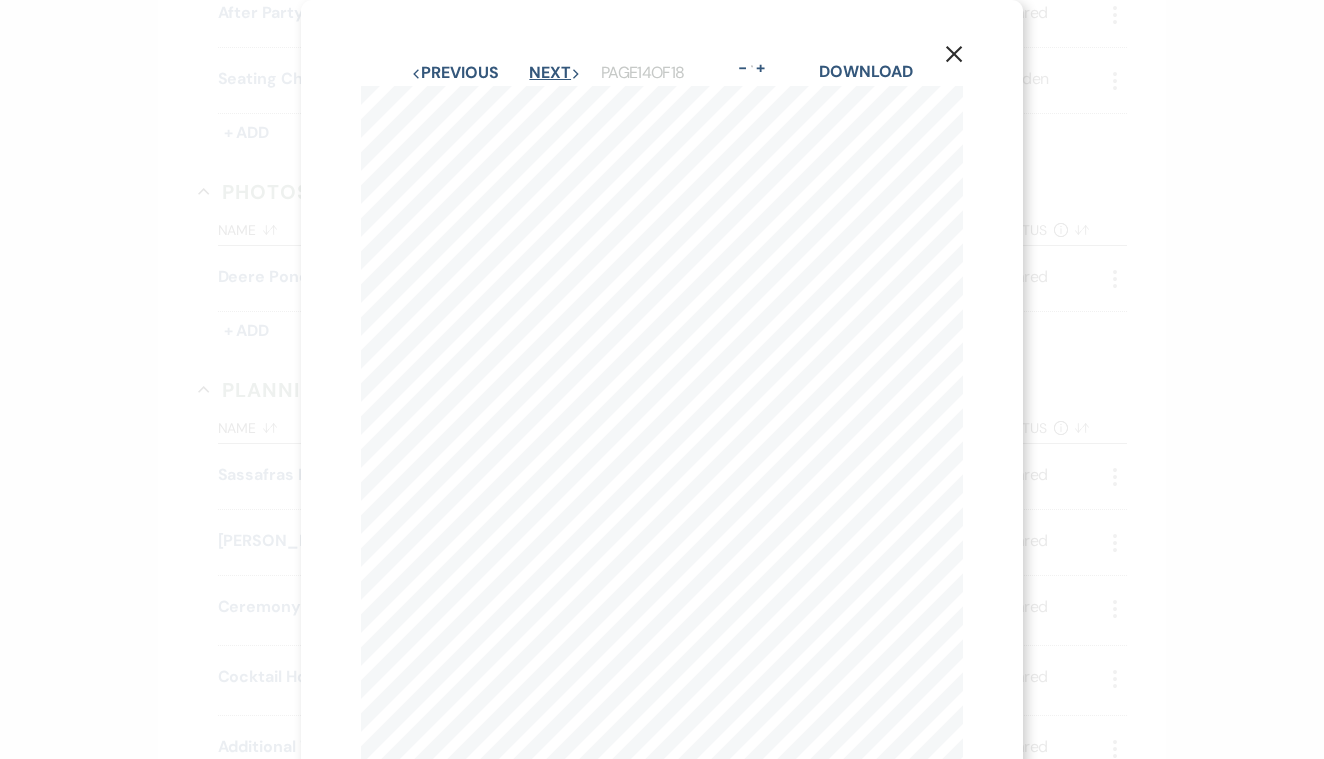 click on "Next  Next" at bounding box center [555, 73] 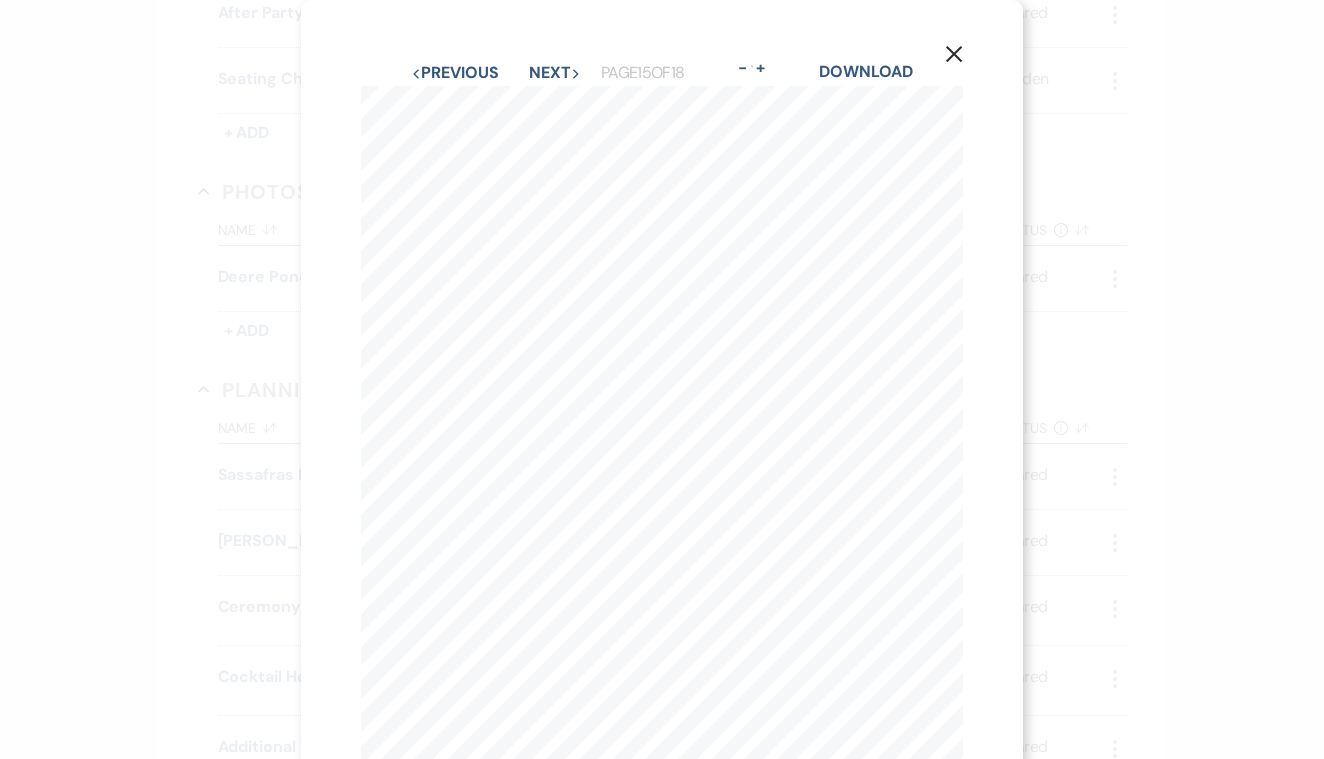 click on "X" 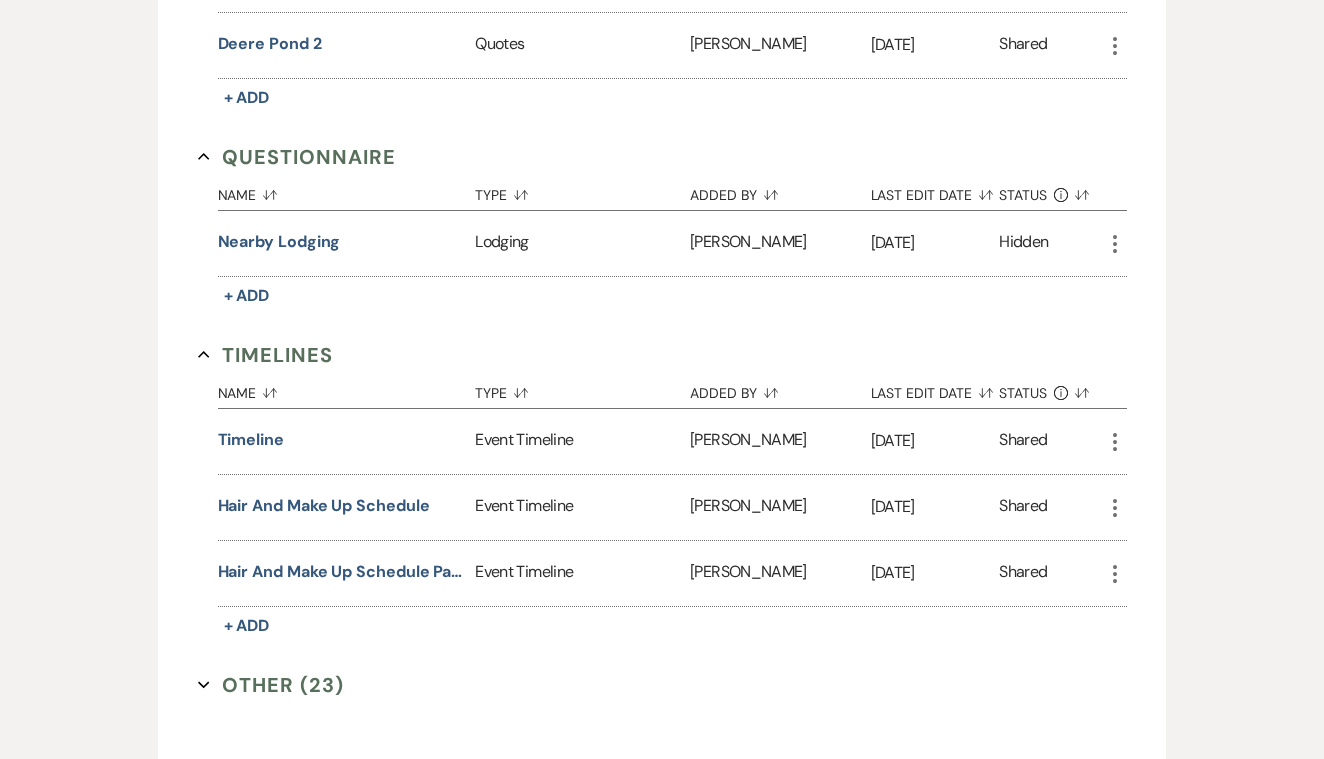 scroll, scrollTop: 4323, scrollLeft: 0, axis: vertical 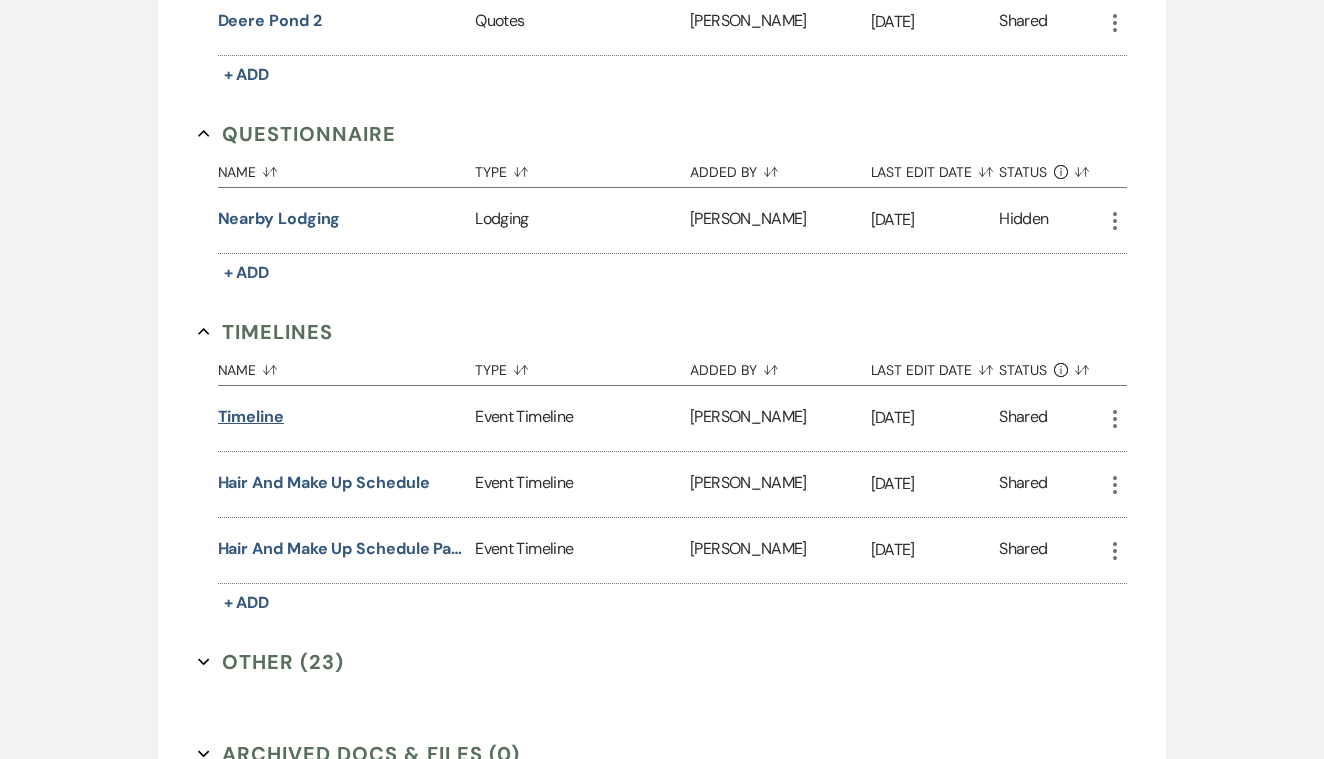 click on "timeline" at bounding box center [251, 417] 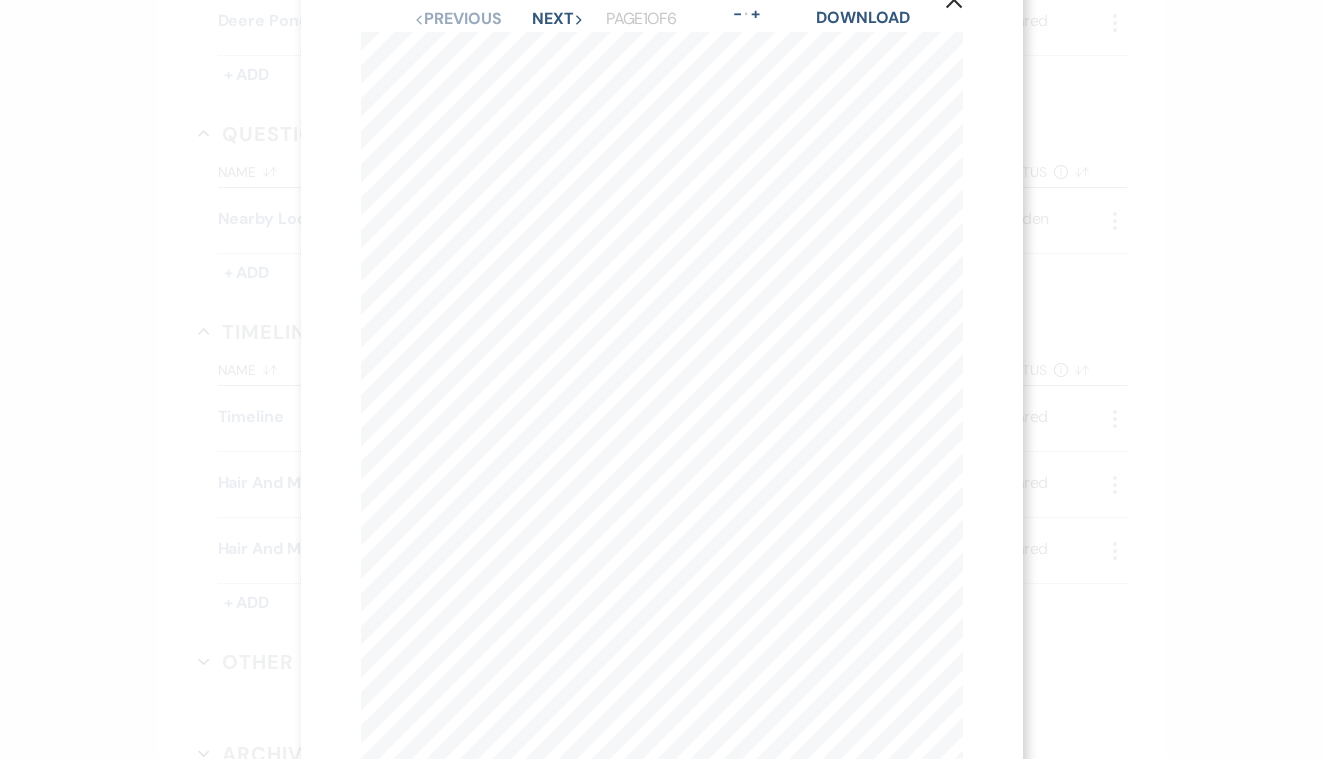 scroll, scrollTop: 53, scrollLeft: 0, axis: vertical 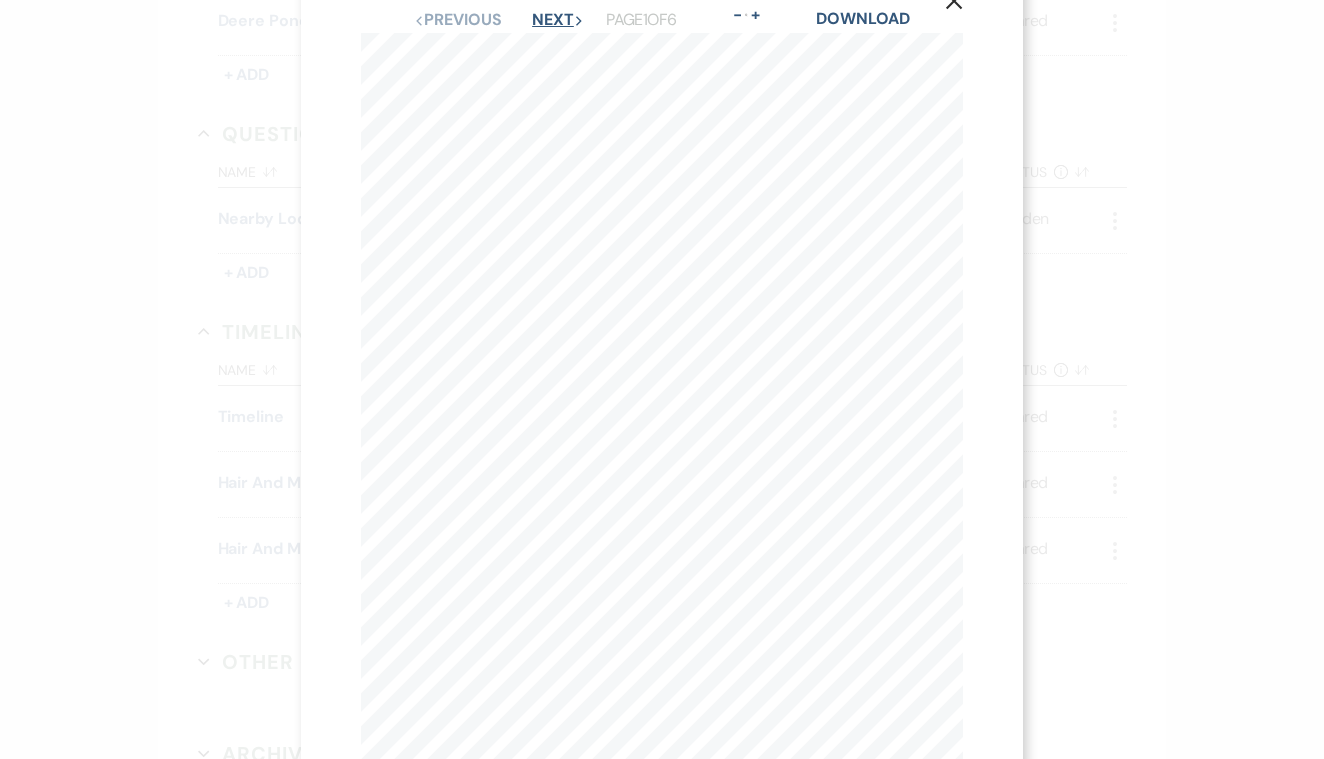 click on "Next" 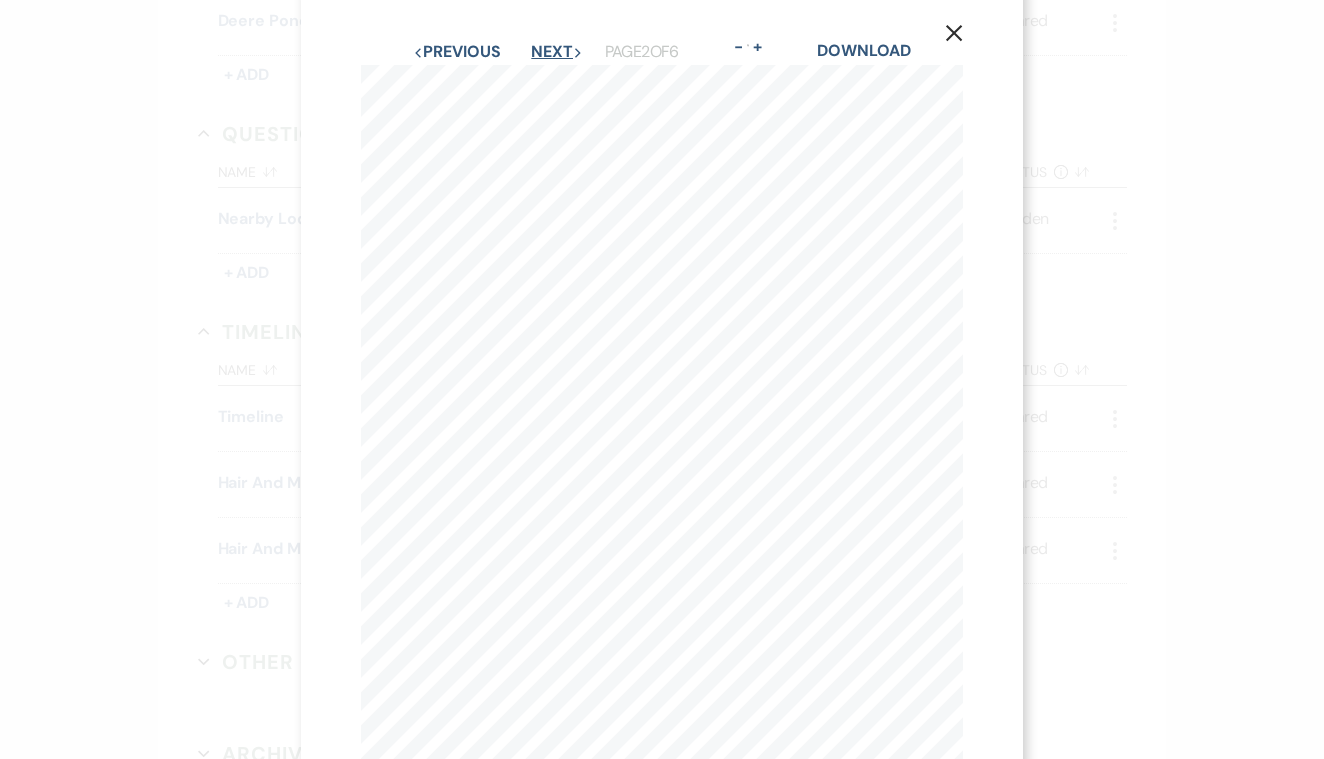 scroll, scrollTop: 0, scrollLeft: 0, axis: both 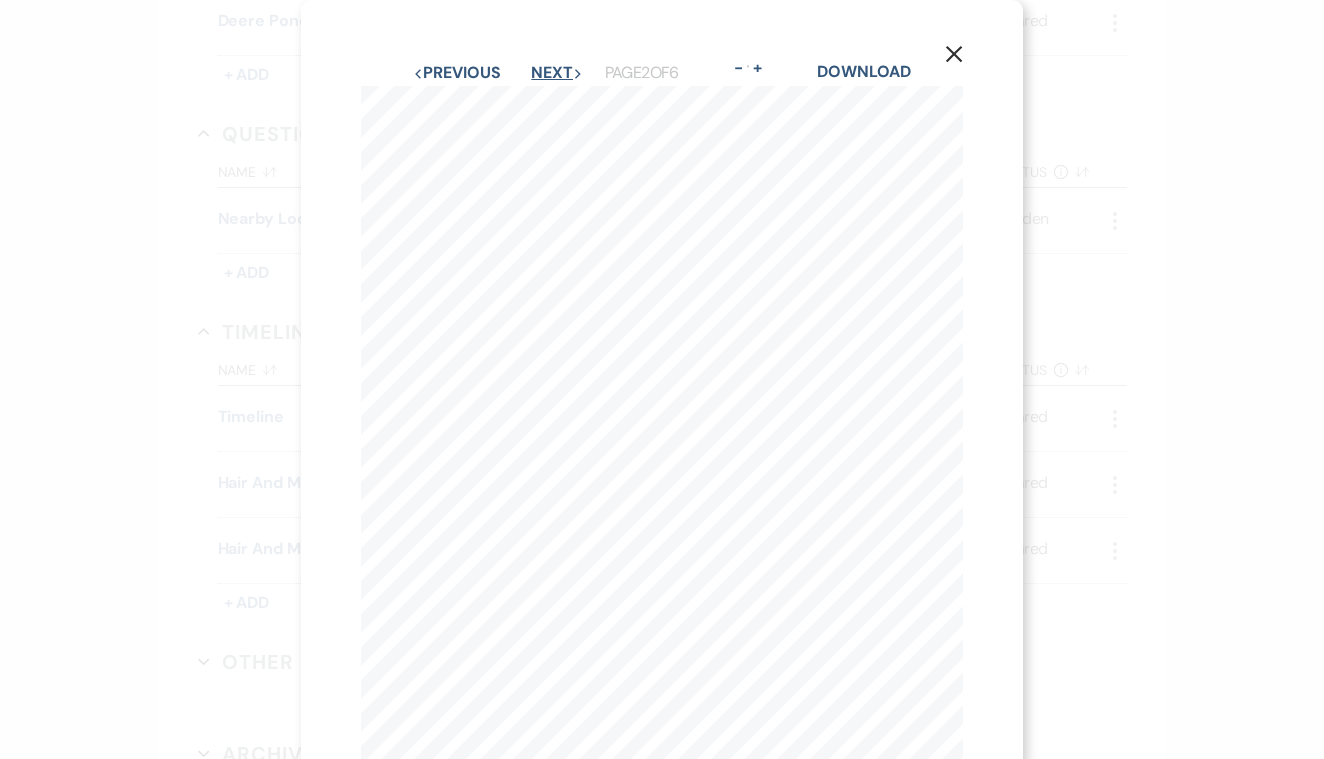 click on "Next  Next" at bounding box center [557, 73] 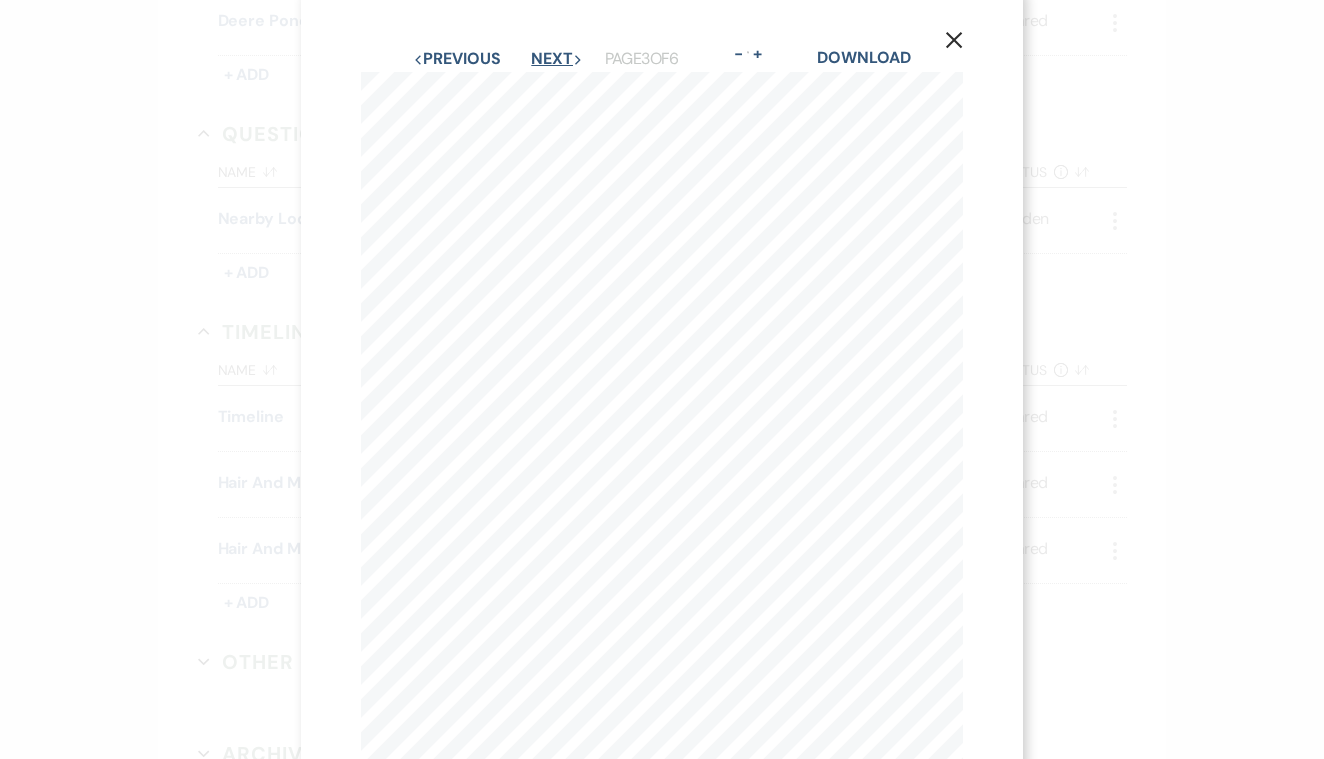 scroll, scrollTop: 0, scrollLeft: 0, axis: both 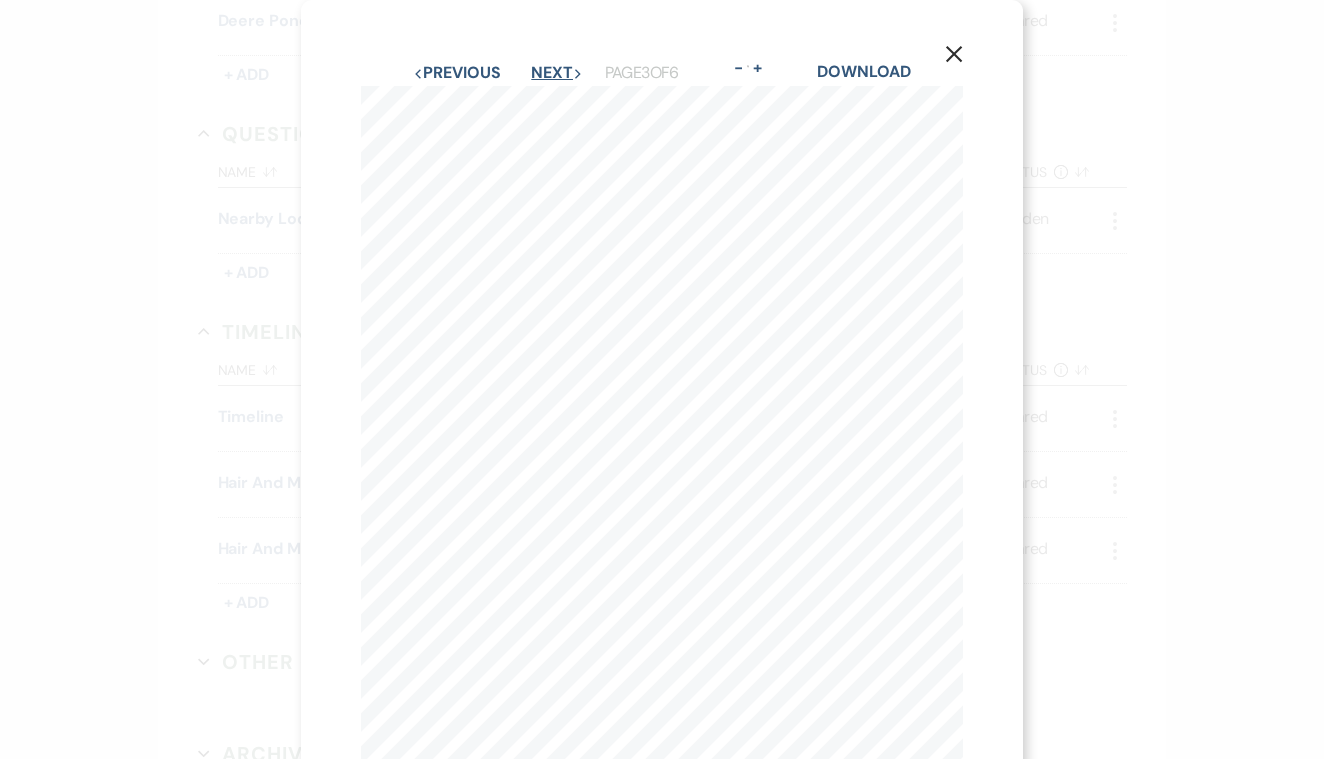 click on "Next  Next" at bounding box center [557, 73] 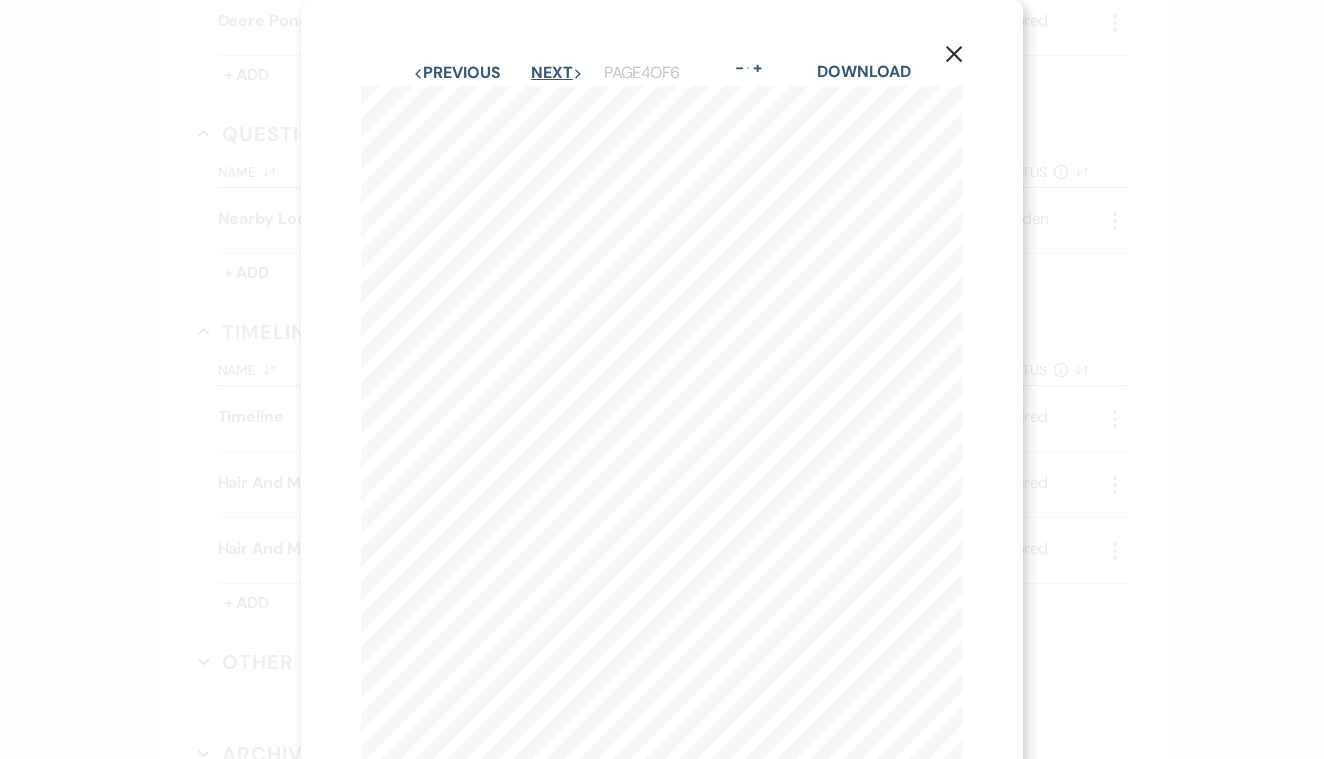 scroll, scrollTop: 0, scrollLeft: 0, axis: both 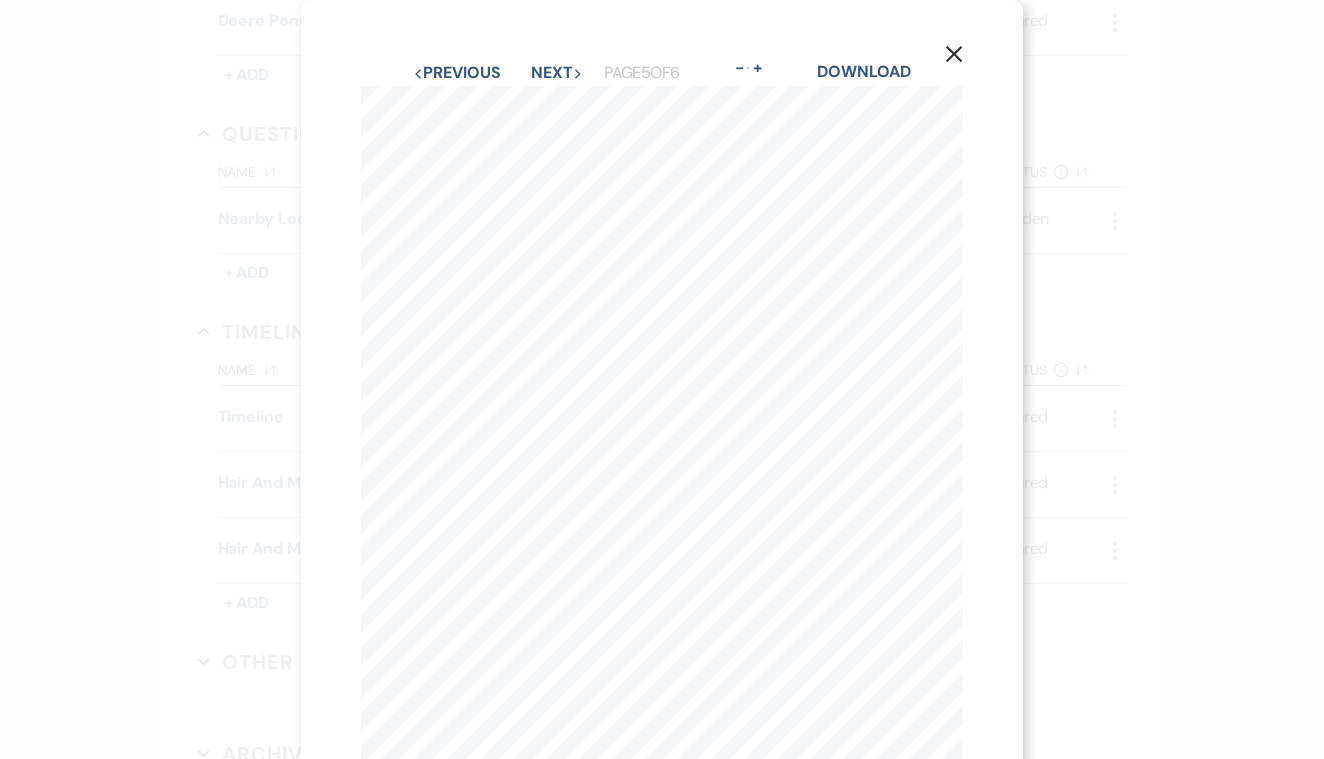 click 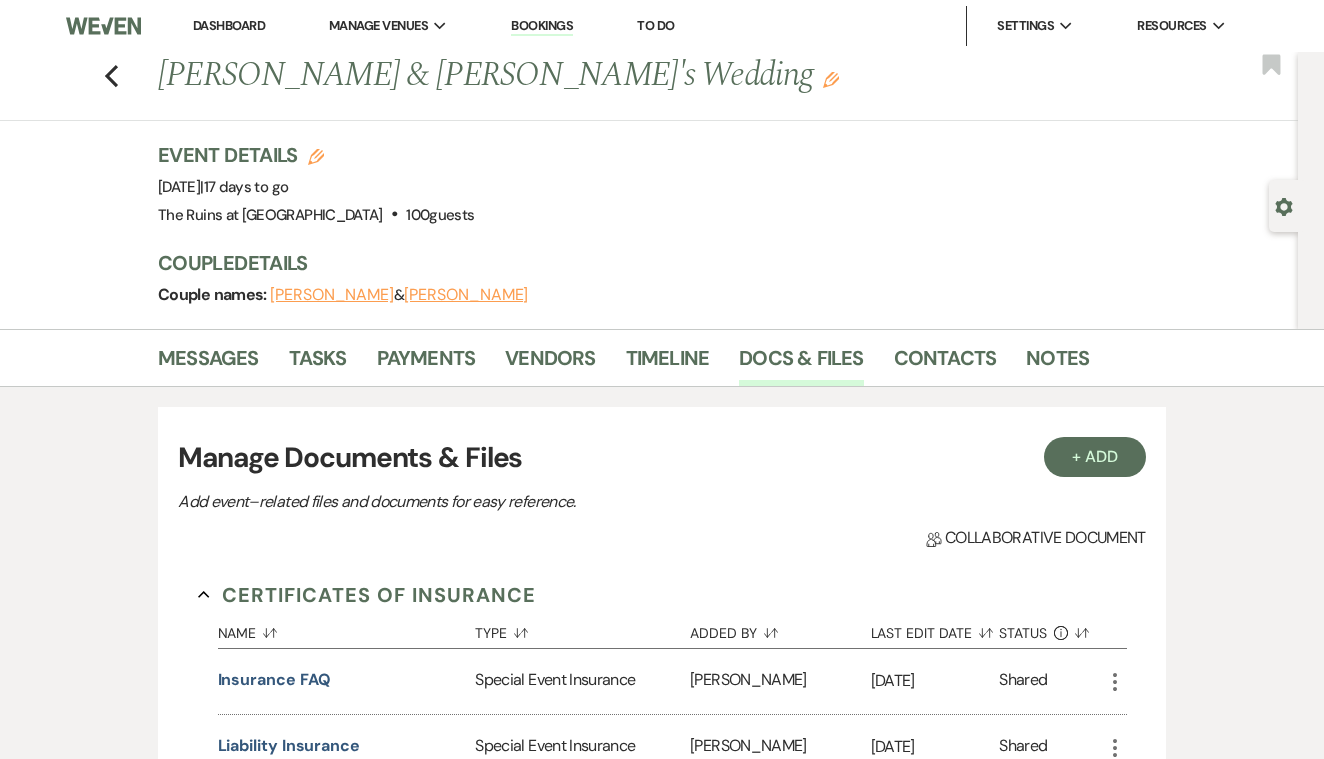 scroll, scrollTop: 0, scrollLeft: 0, axis: both 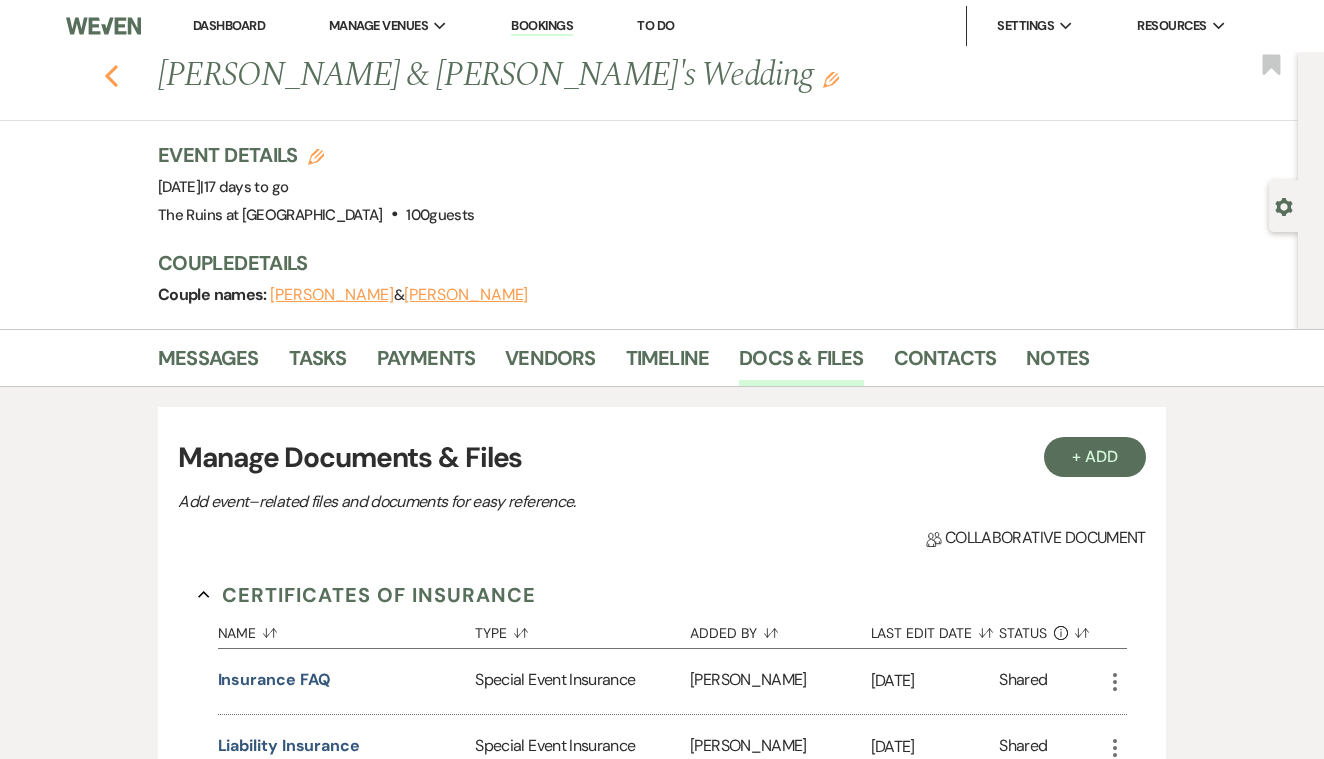 click on "Previous" 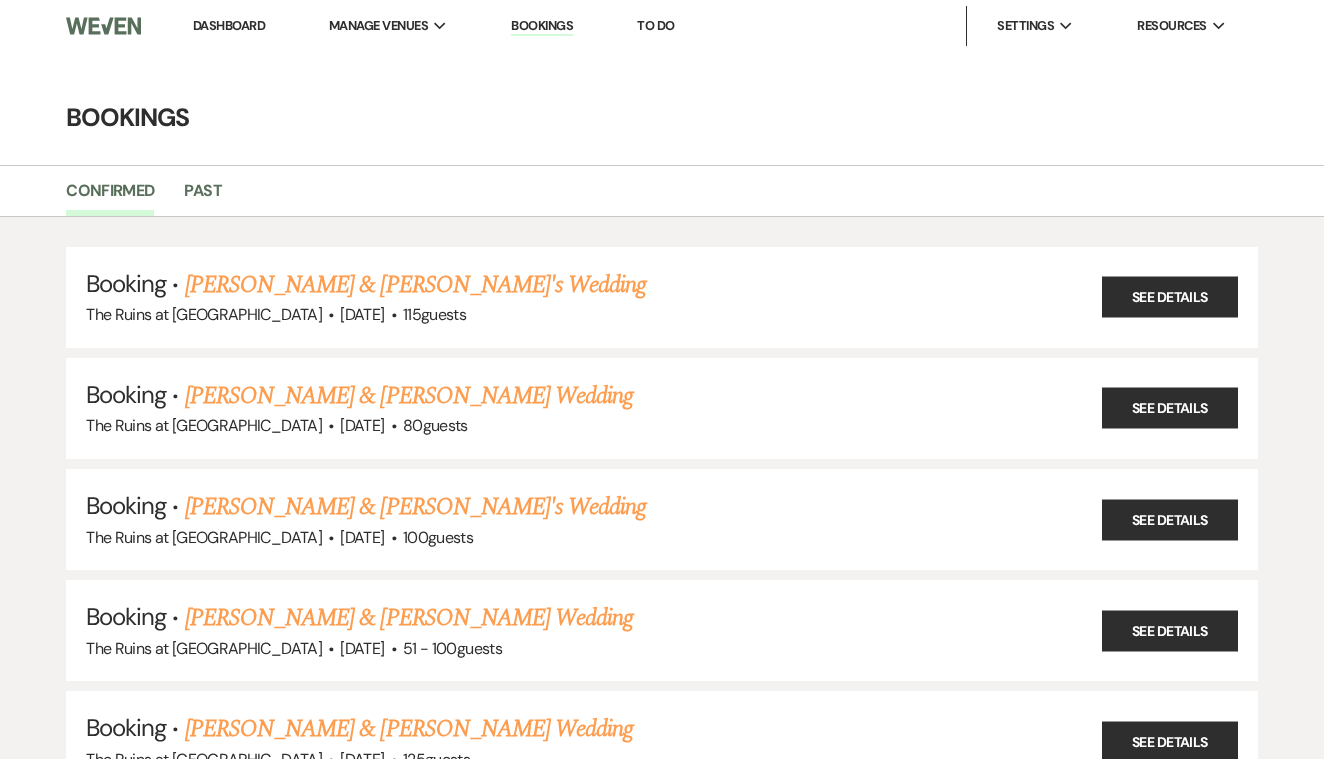 scroll, scrollTop: 139, scrollLeft: 0, axis: vertical 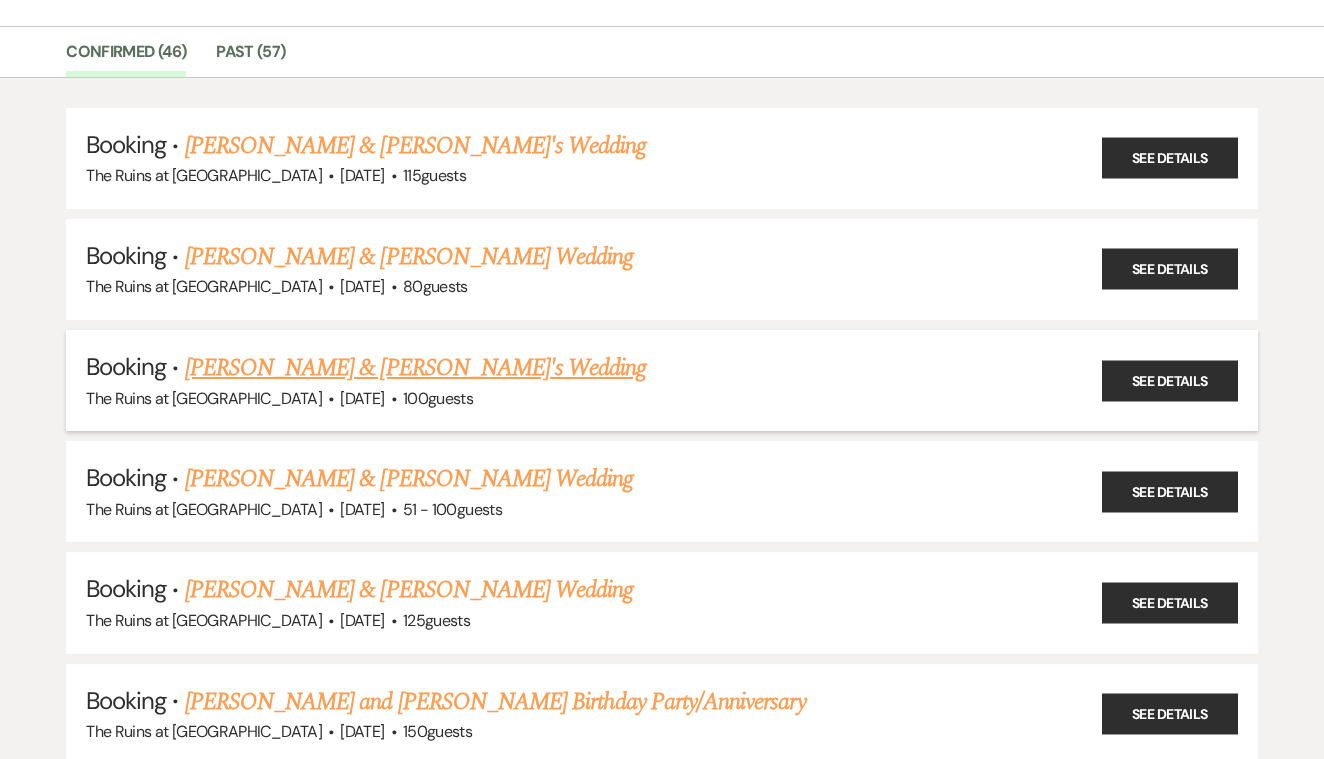 click on "[PERSON_NAME] & [PERSON_NAME]'s Wedding" at bounding box center [416, 368] 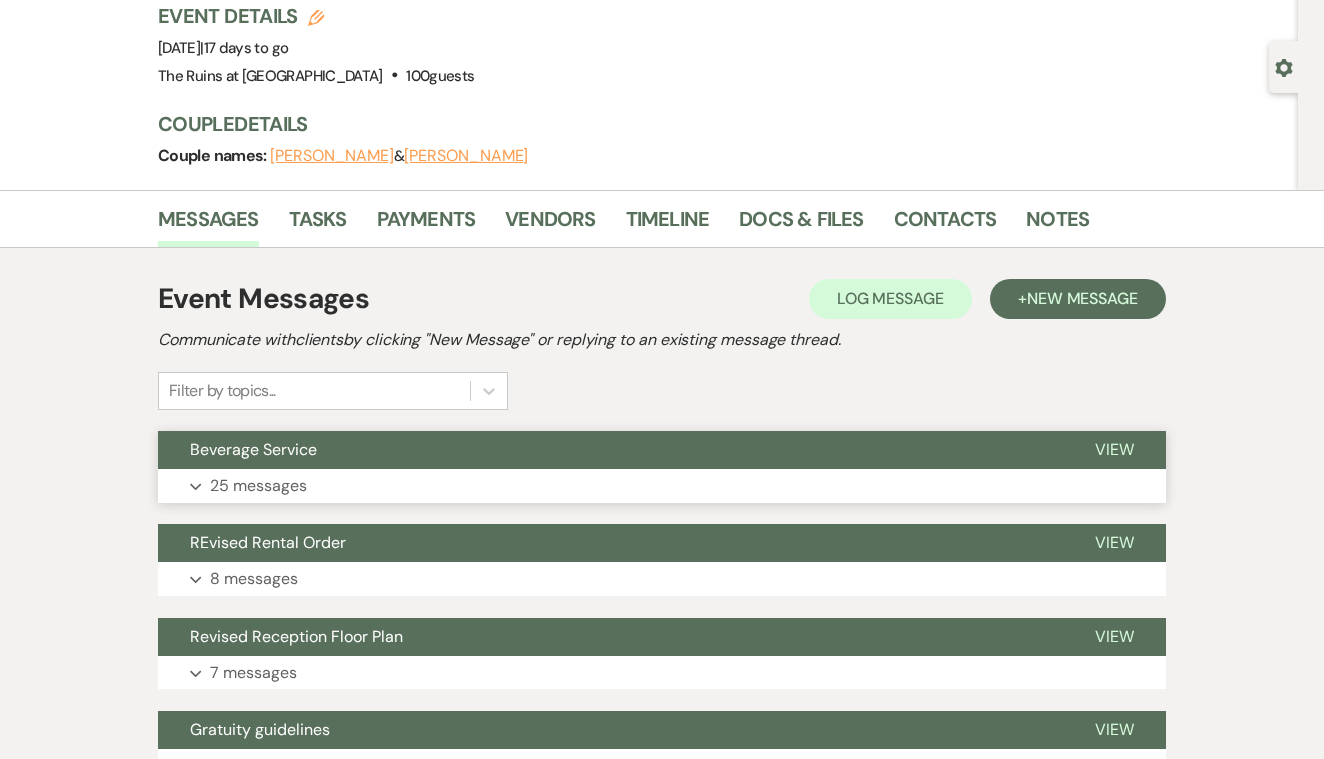 click on "View" at bounding box center [1114, 449] 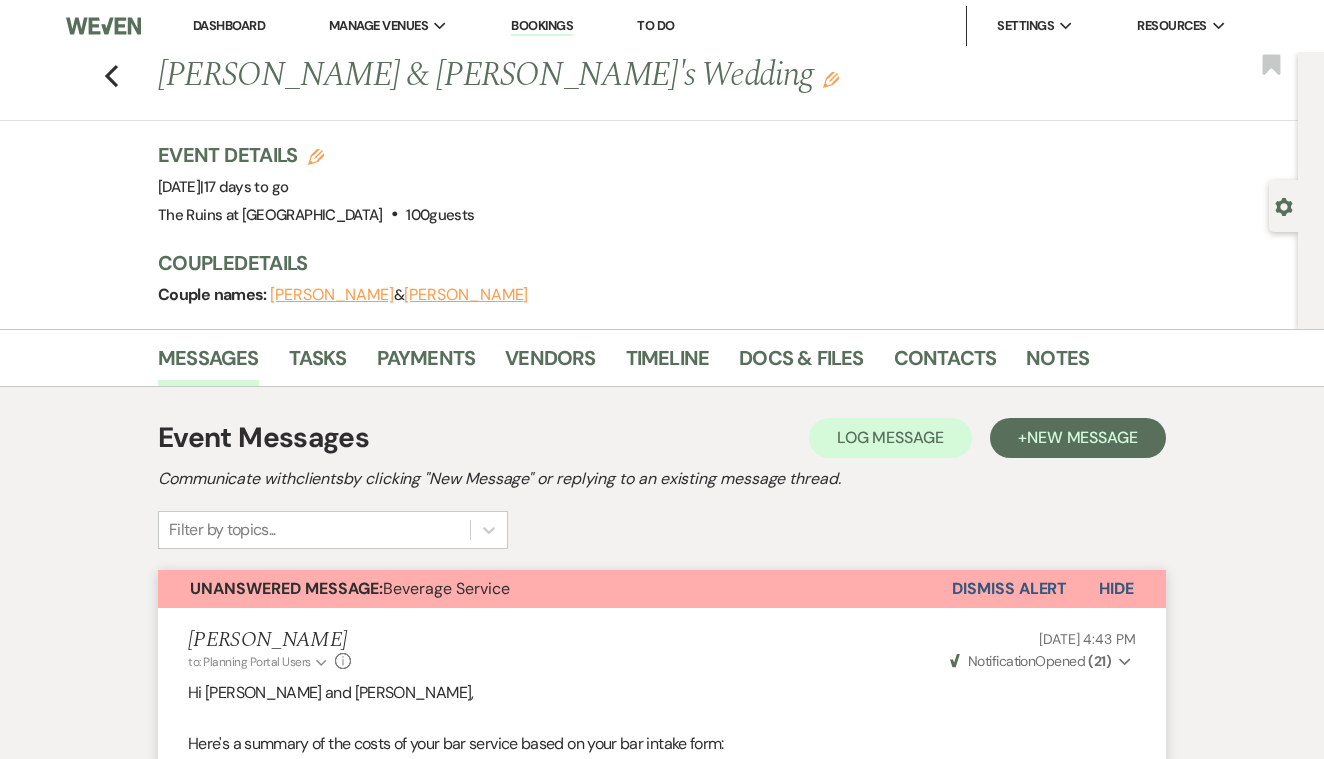 scroll, scrollTop: 0, scrollLeft: 0, axis: both 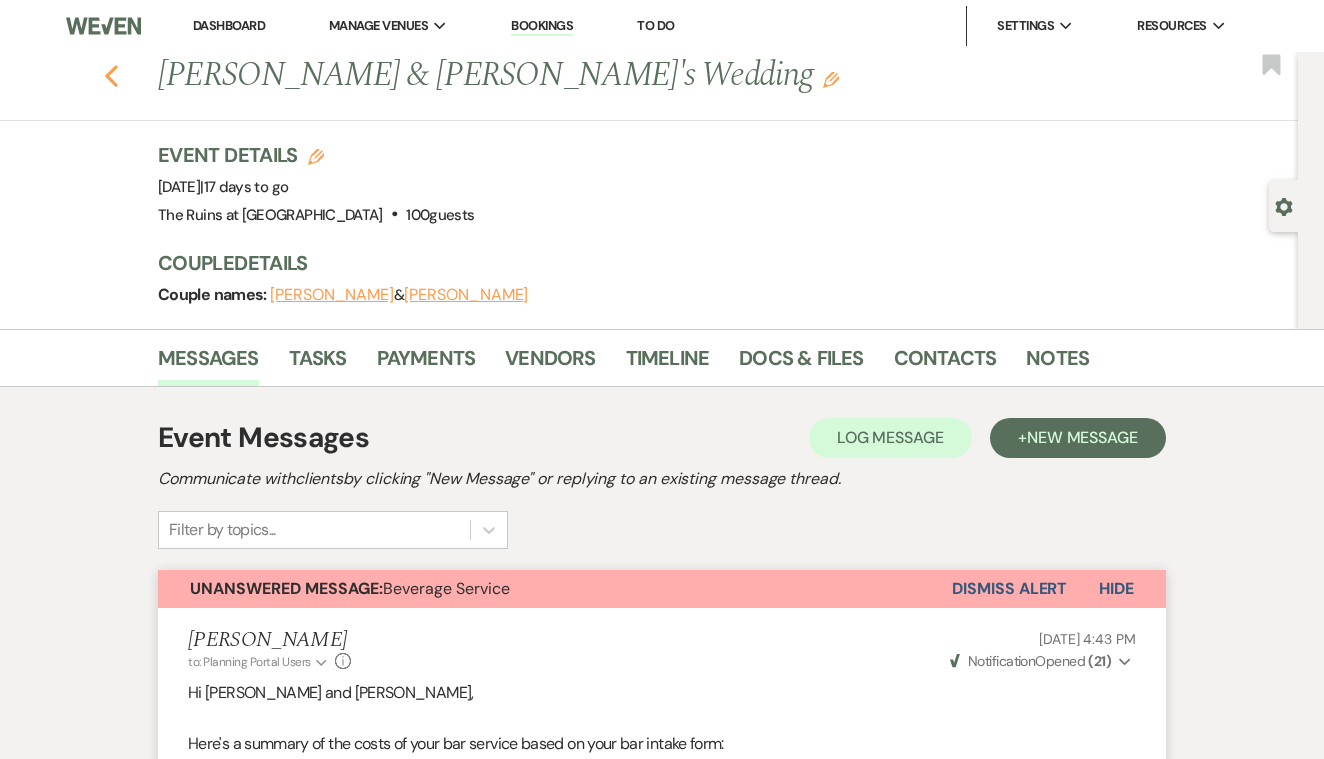click on "Previous" 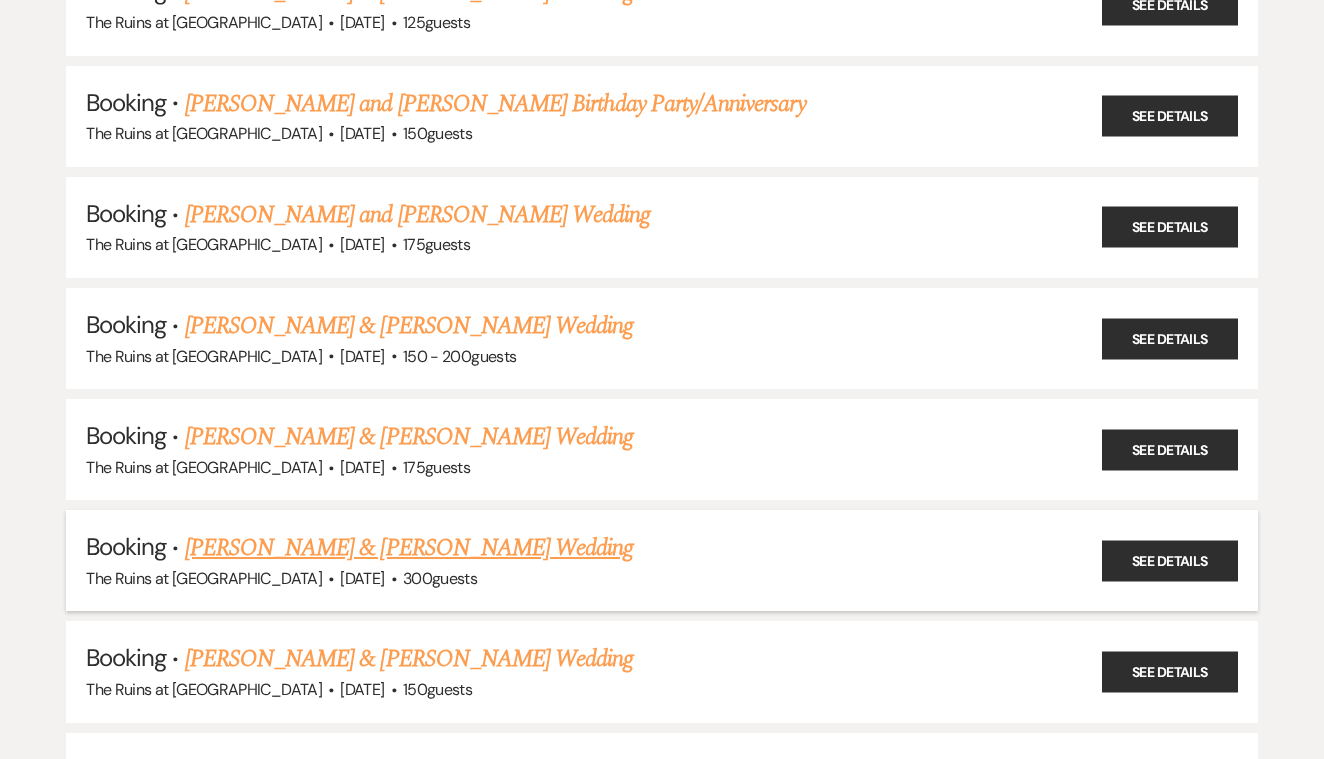 scroll, scrollTop: 715, scrollLeft: 0, axis: vertical 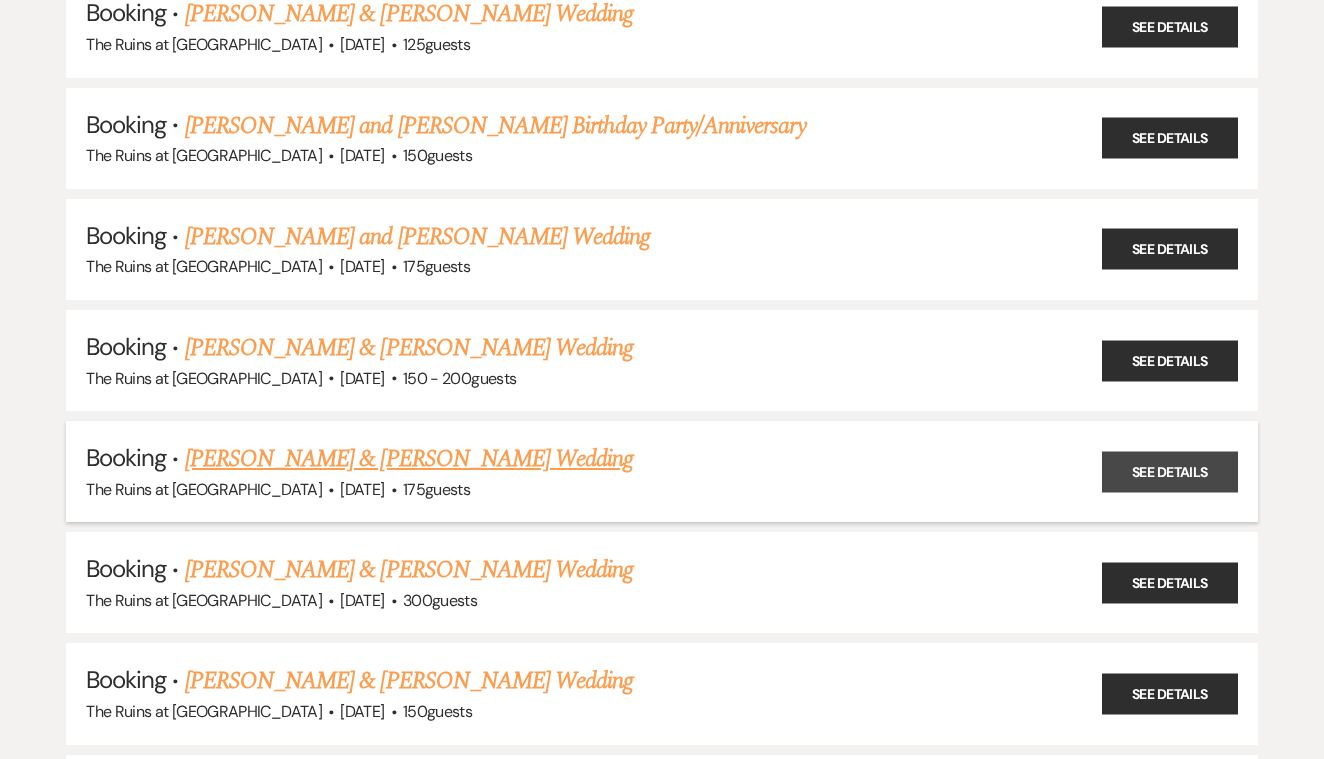 click on "See Details" at bounding box center [1170, 471] 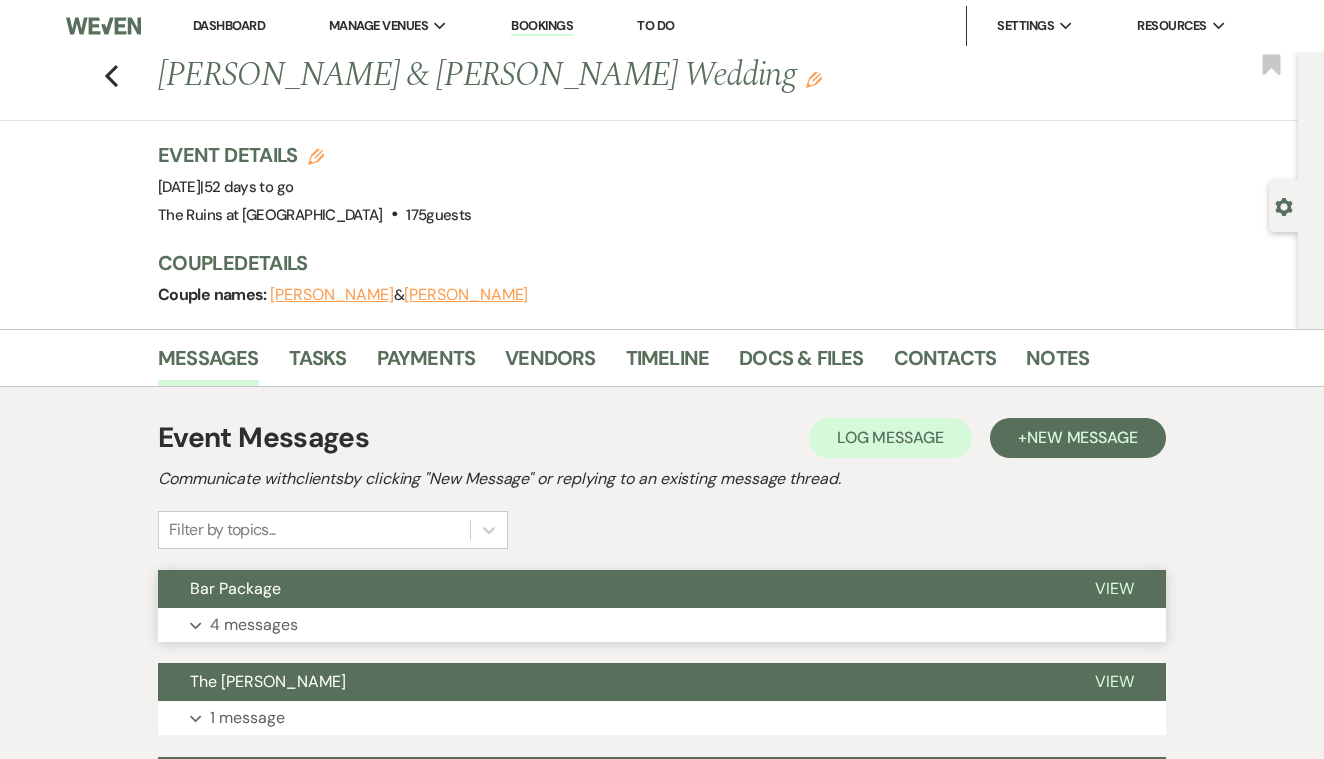 click on "View" at bounding box center (1114, 588) 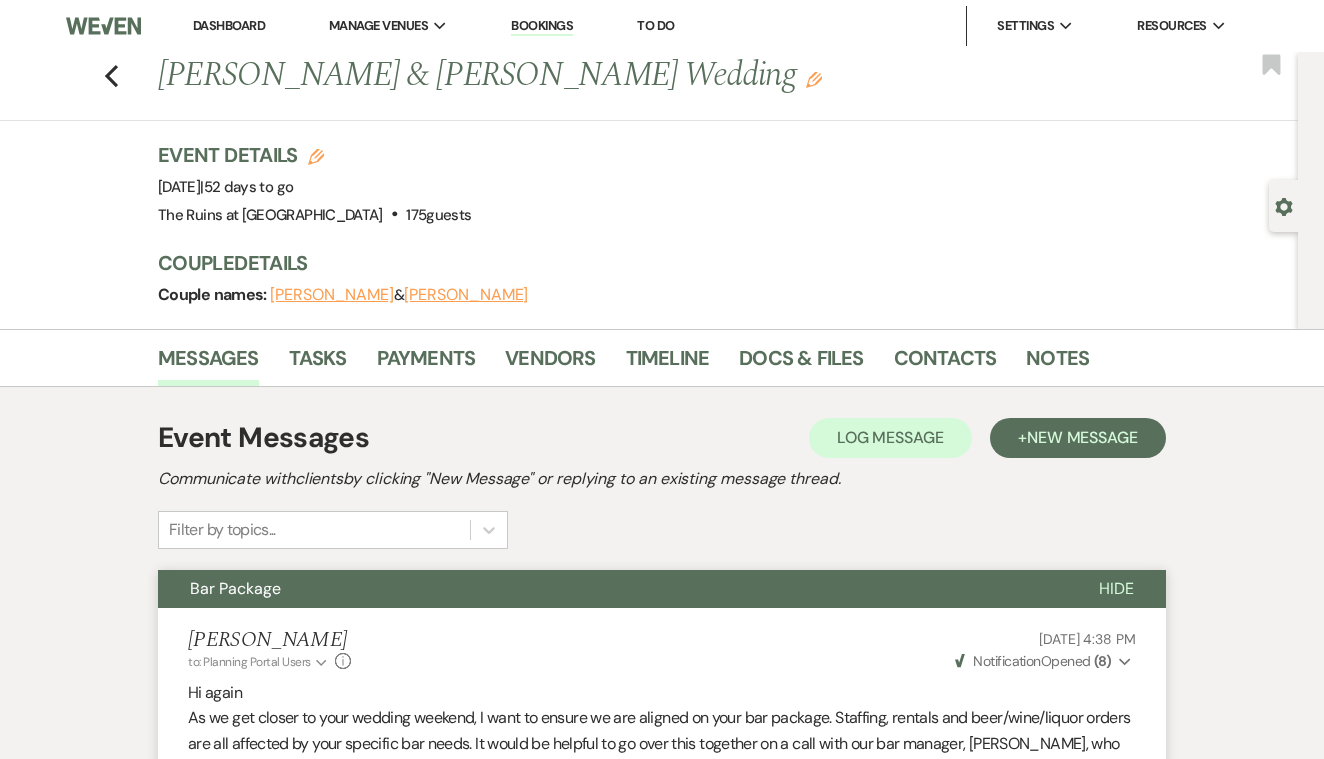 scroll, scrollTop: 0, scrollLeft: 0, axis: both 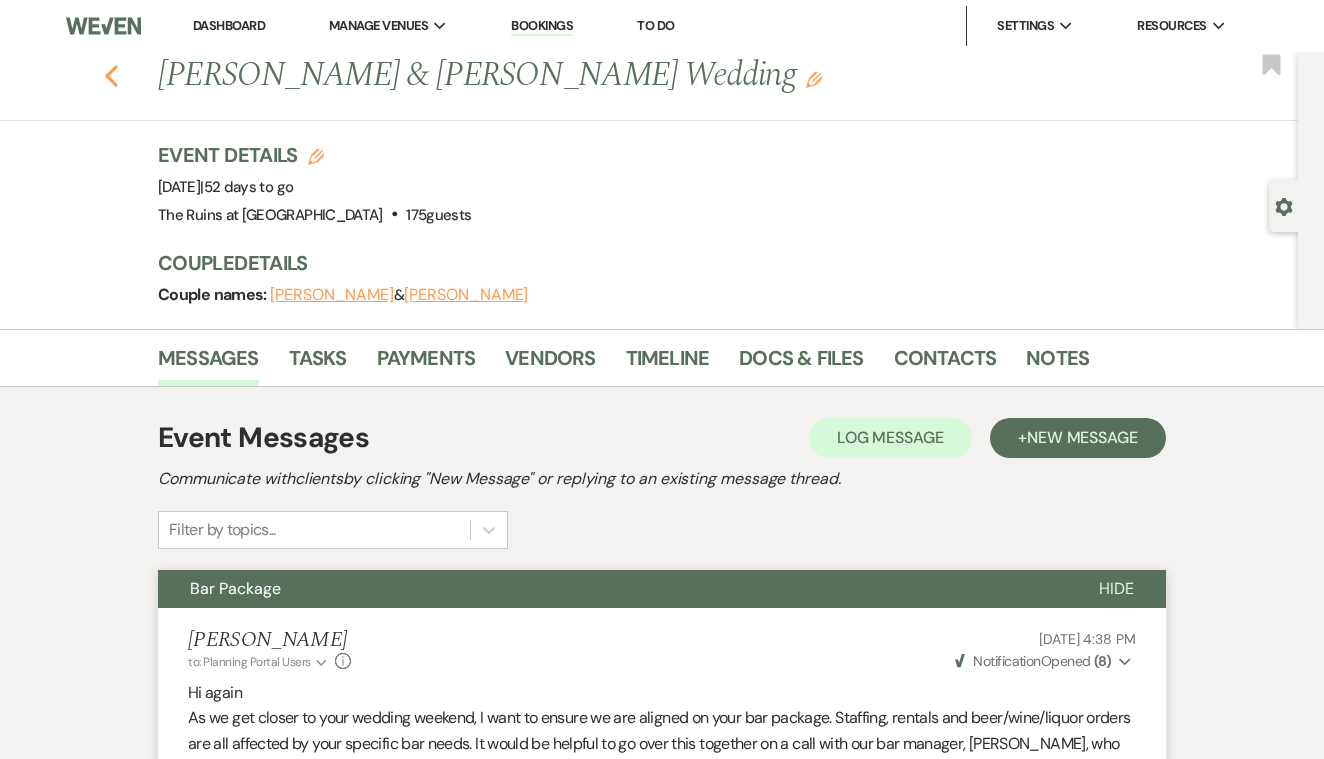 click on "Previous" 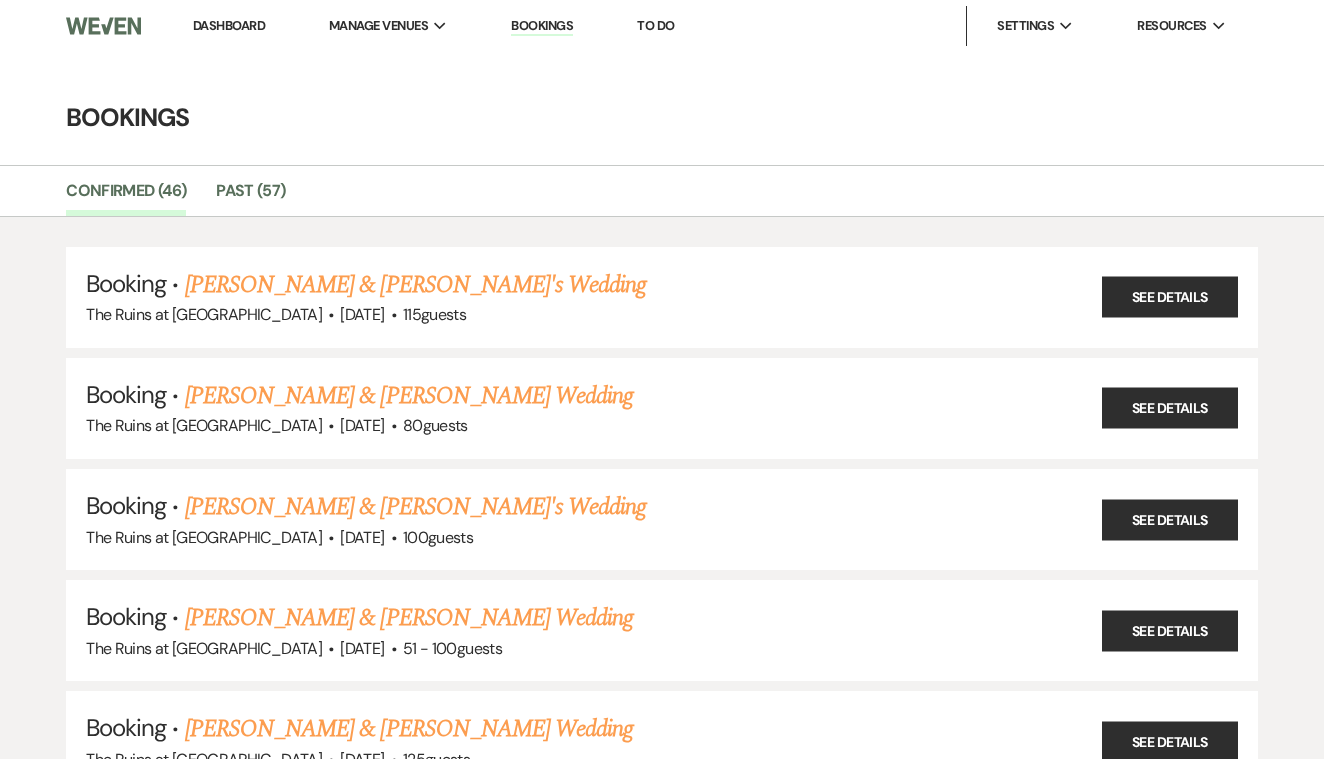 scroll, scrollTop: 715, scrollLeft: 0, axis: vertical 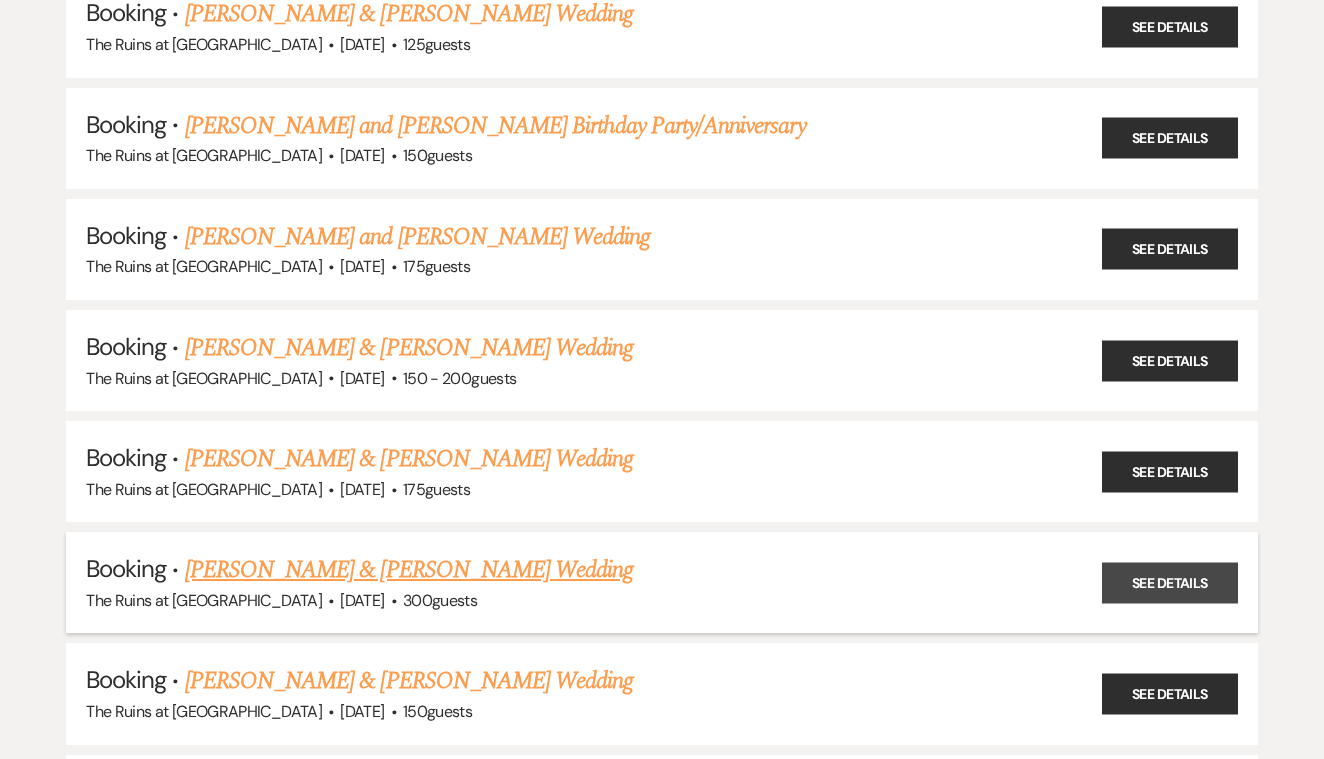 click on "See Details" at bounding box center (1170, 582) 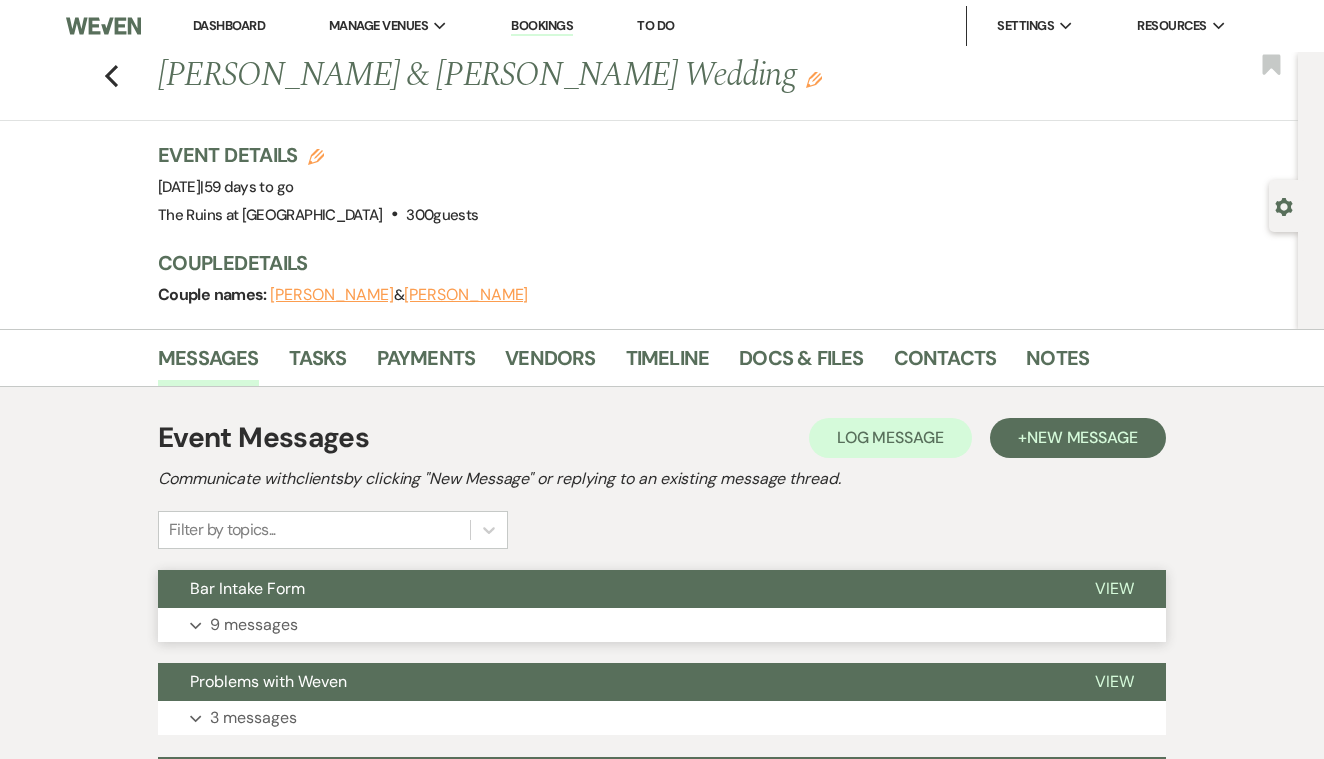 click on "View" at bounding box center [1114, 588] 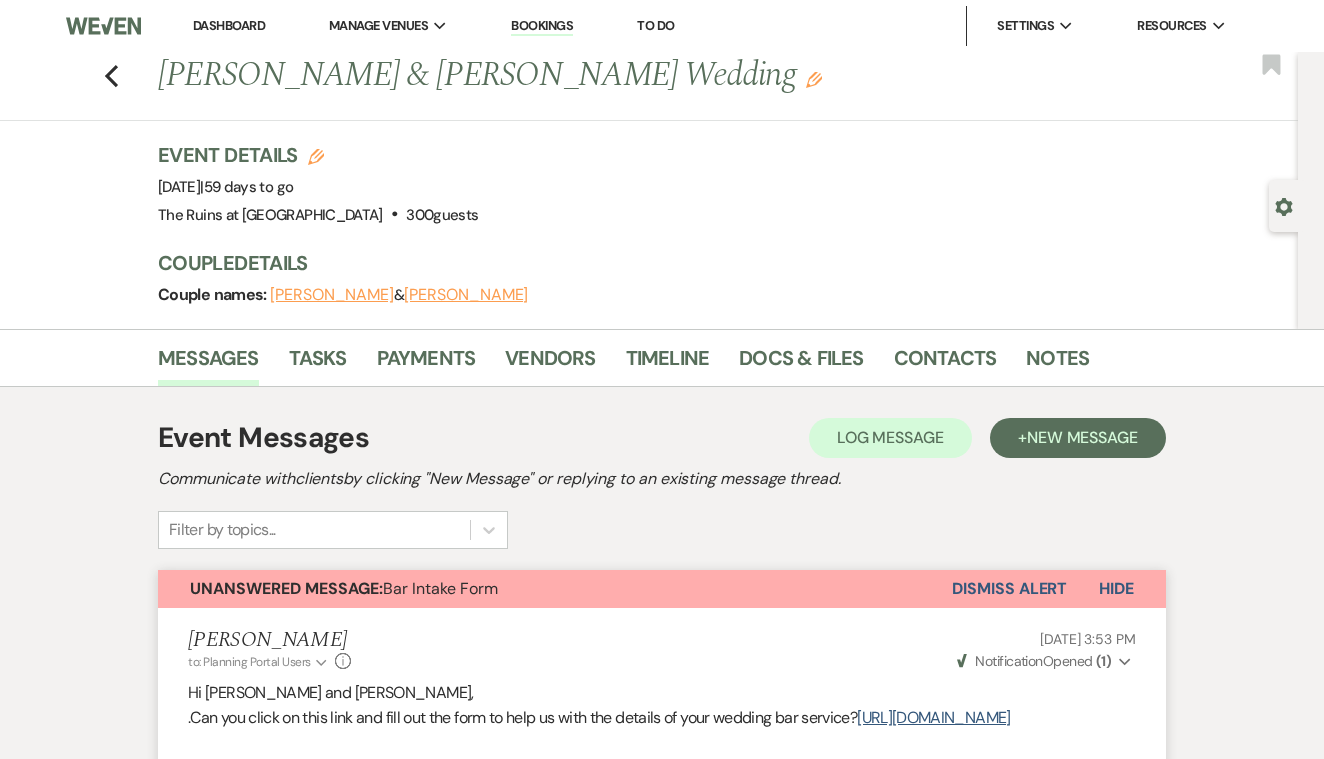 scroll, scrollTop: 0, scrollLeft: 0, axis: both 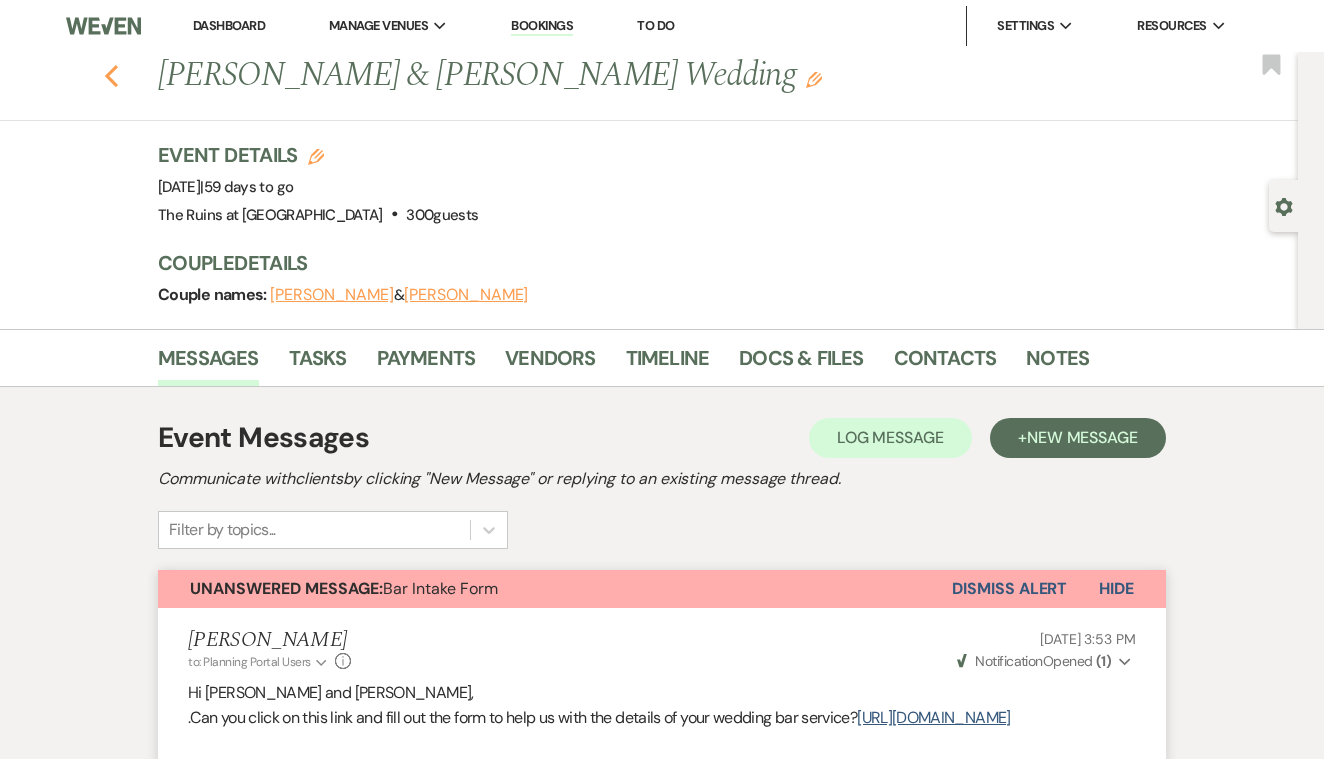 click 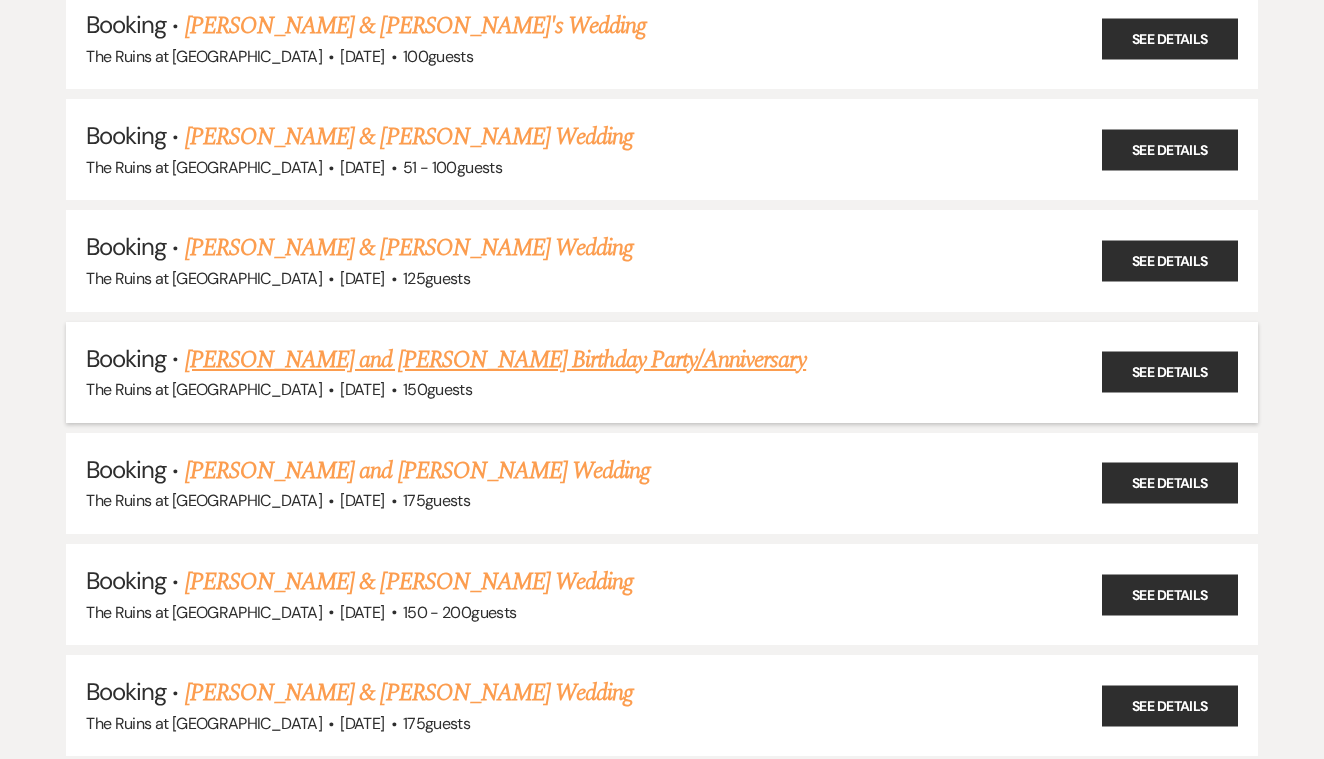 scroll, scrollTop: 478, scrollLeft: 0, axis: vertical 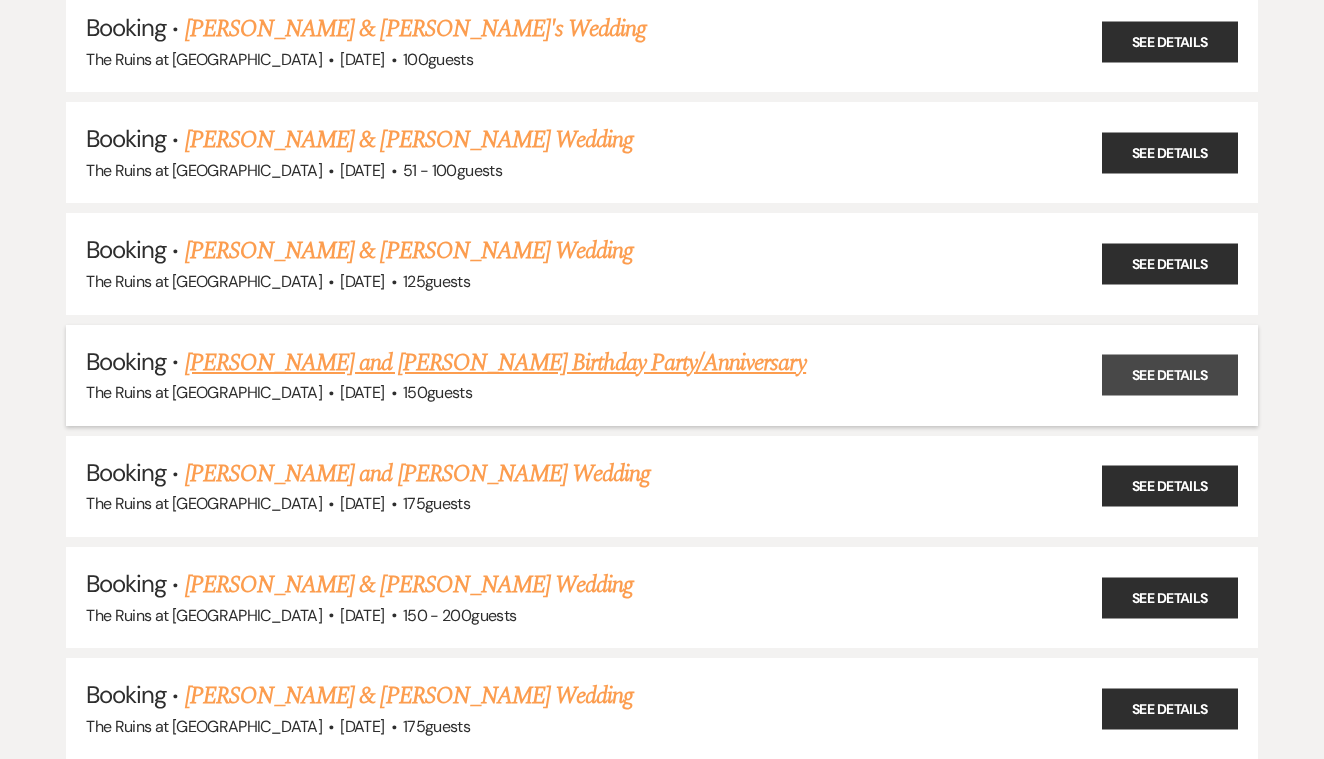 click on "See Details" at bounding box center [1170, 375] 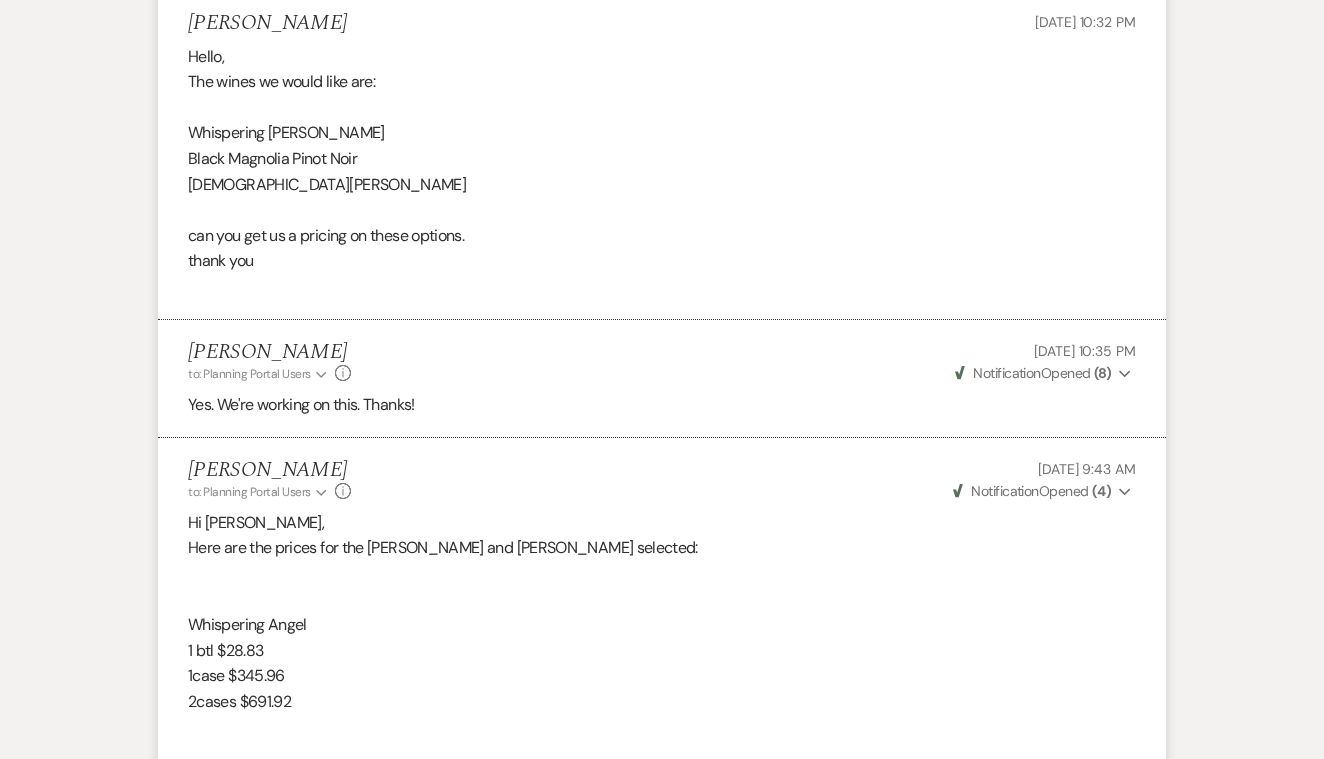 scroll, scrollTop: 657, scrollLeft: 0, axis: vertical 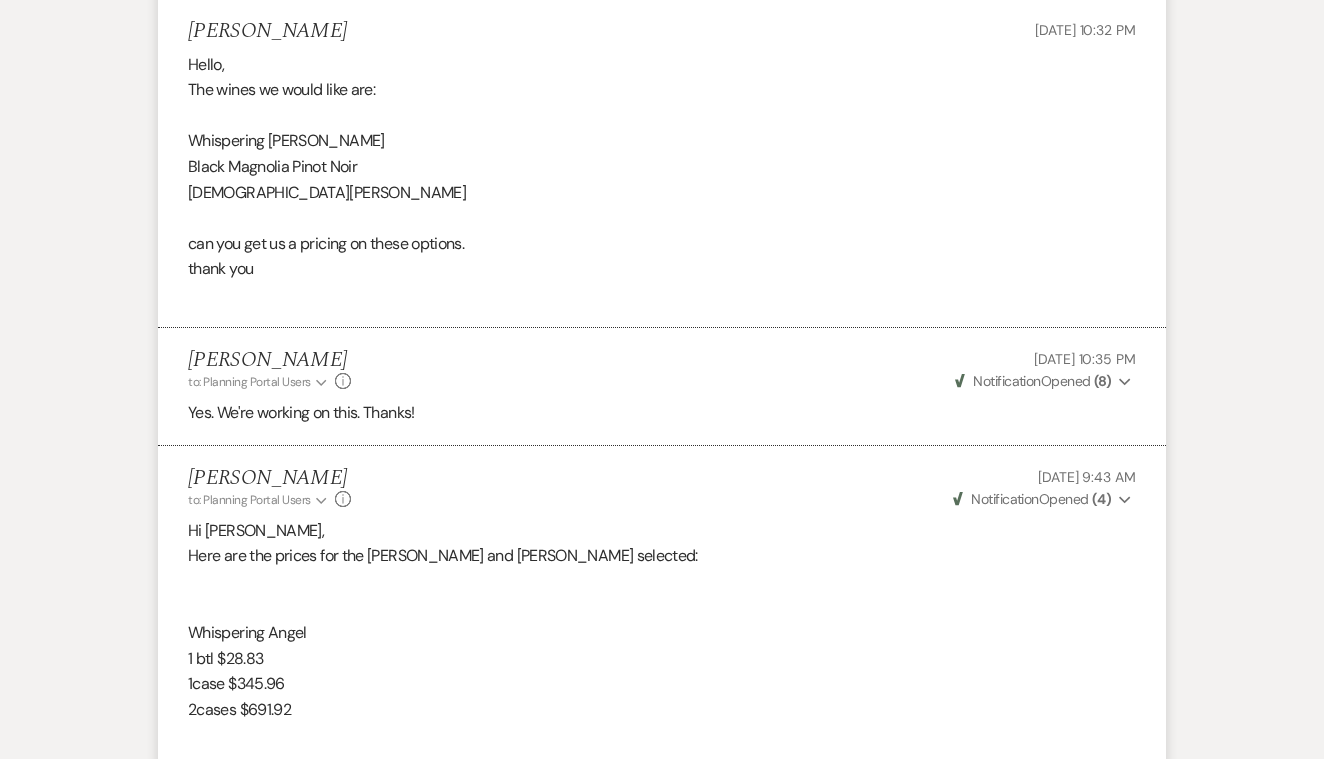 click on "Expand" 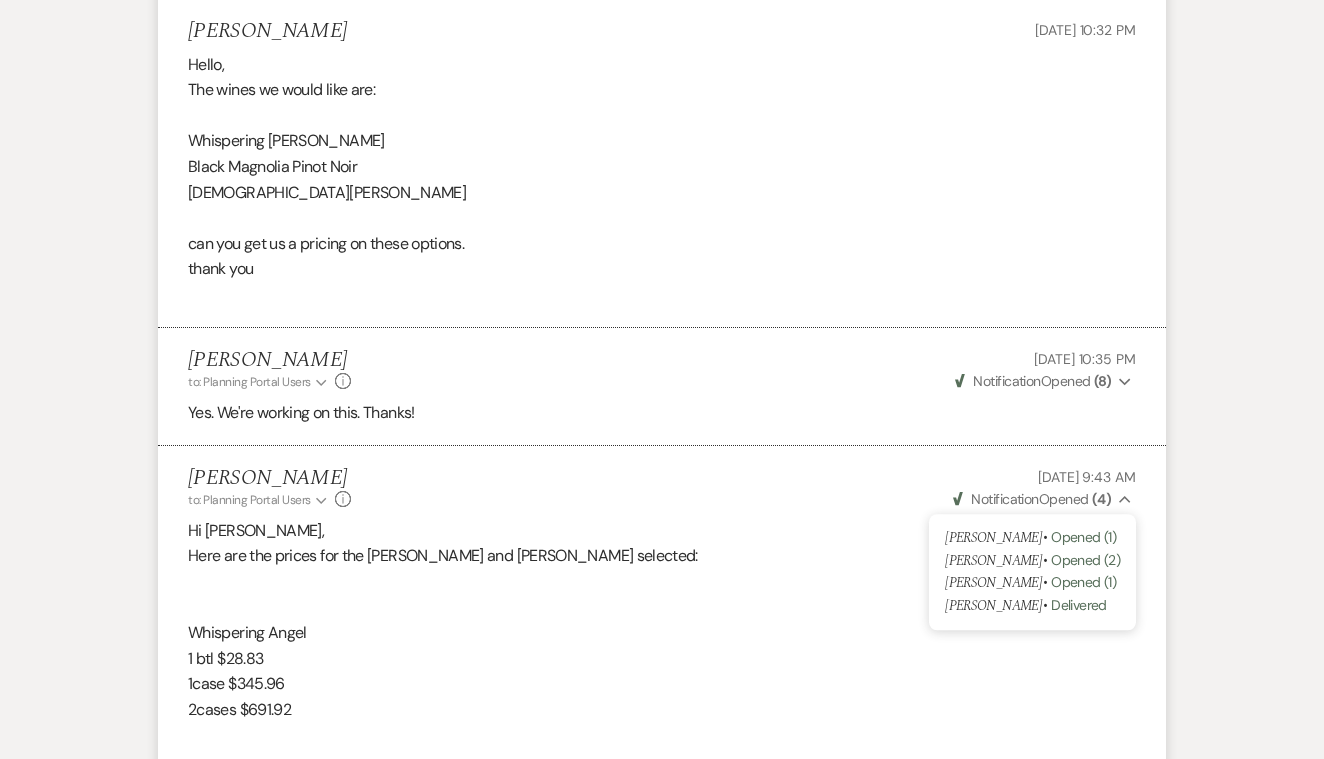 click at bounding box center [662, 582] 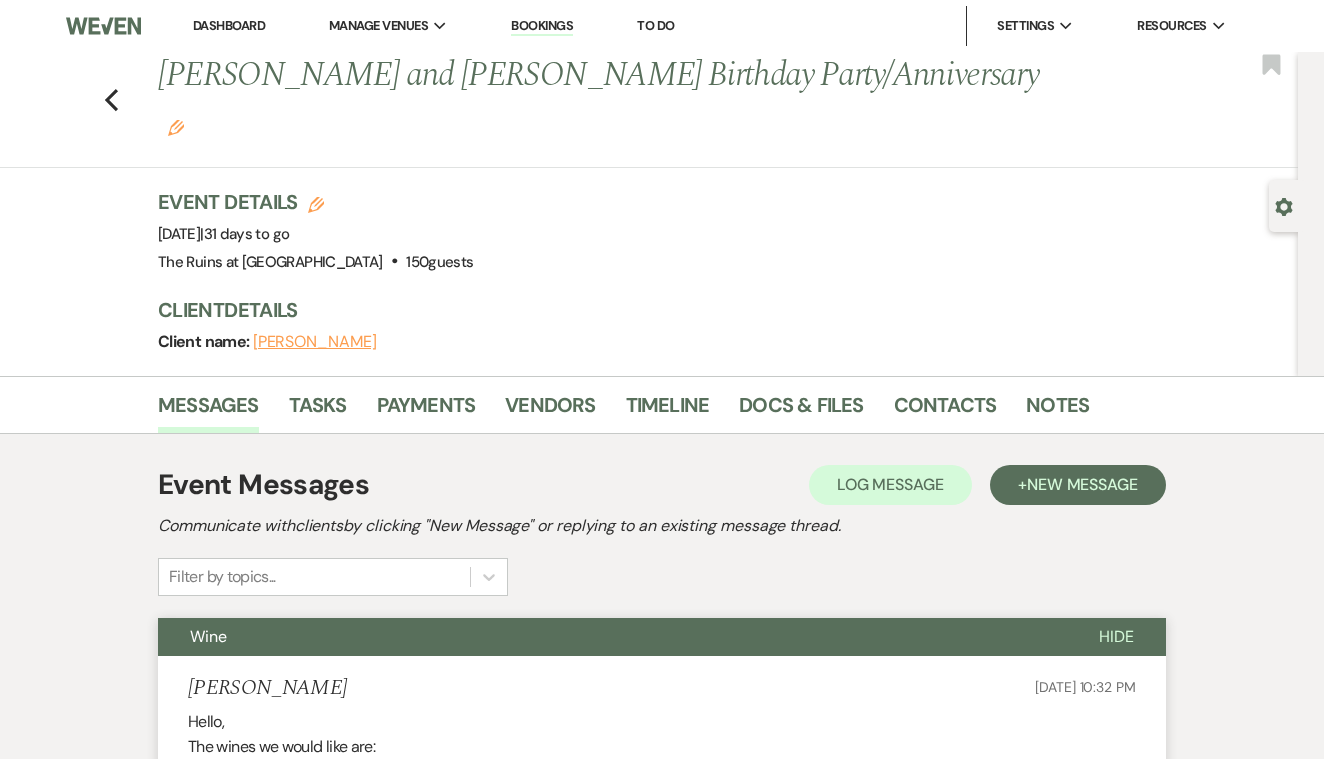 scroll, scrollTop: 0, scrollLeft: 0, axis: both 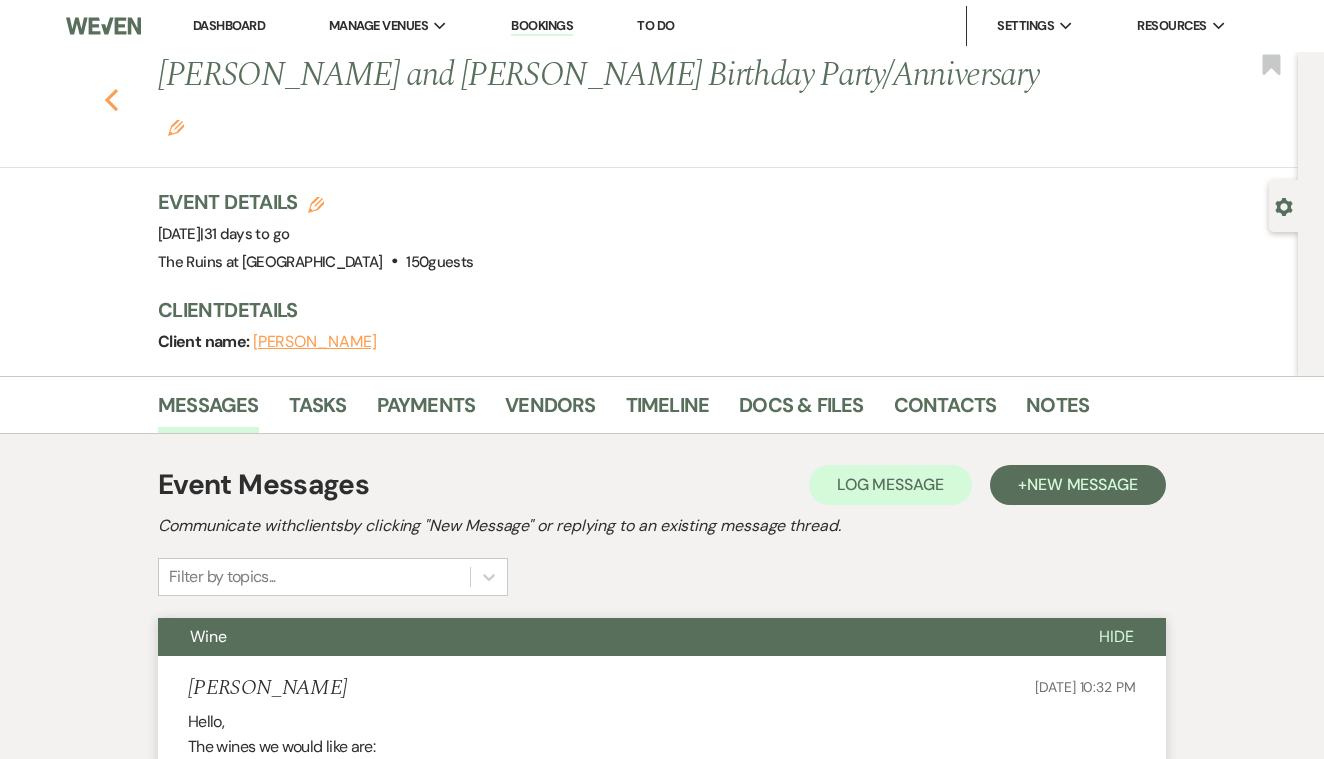click on "Previous" 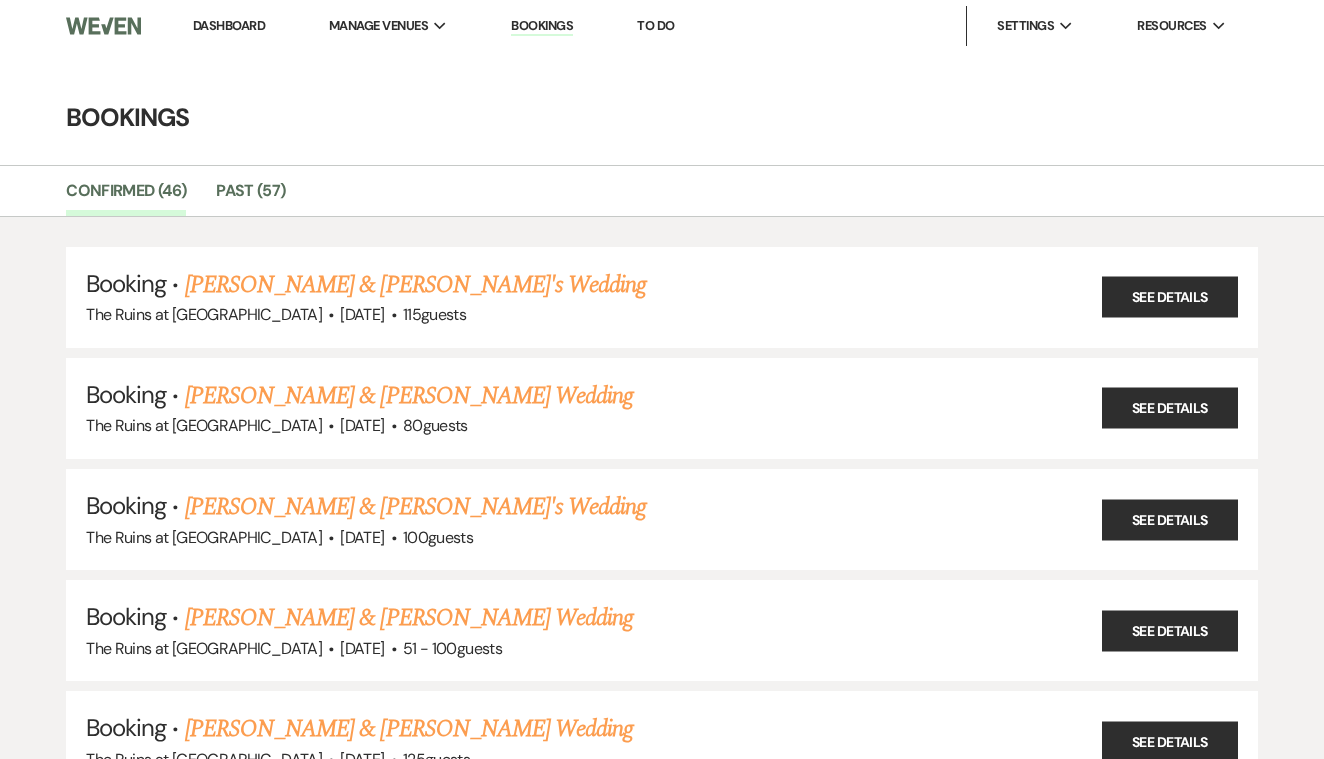 scroll, scrollTop: 478, scrollLeft: 0, axis: vertical 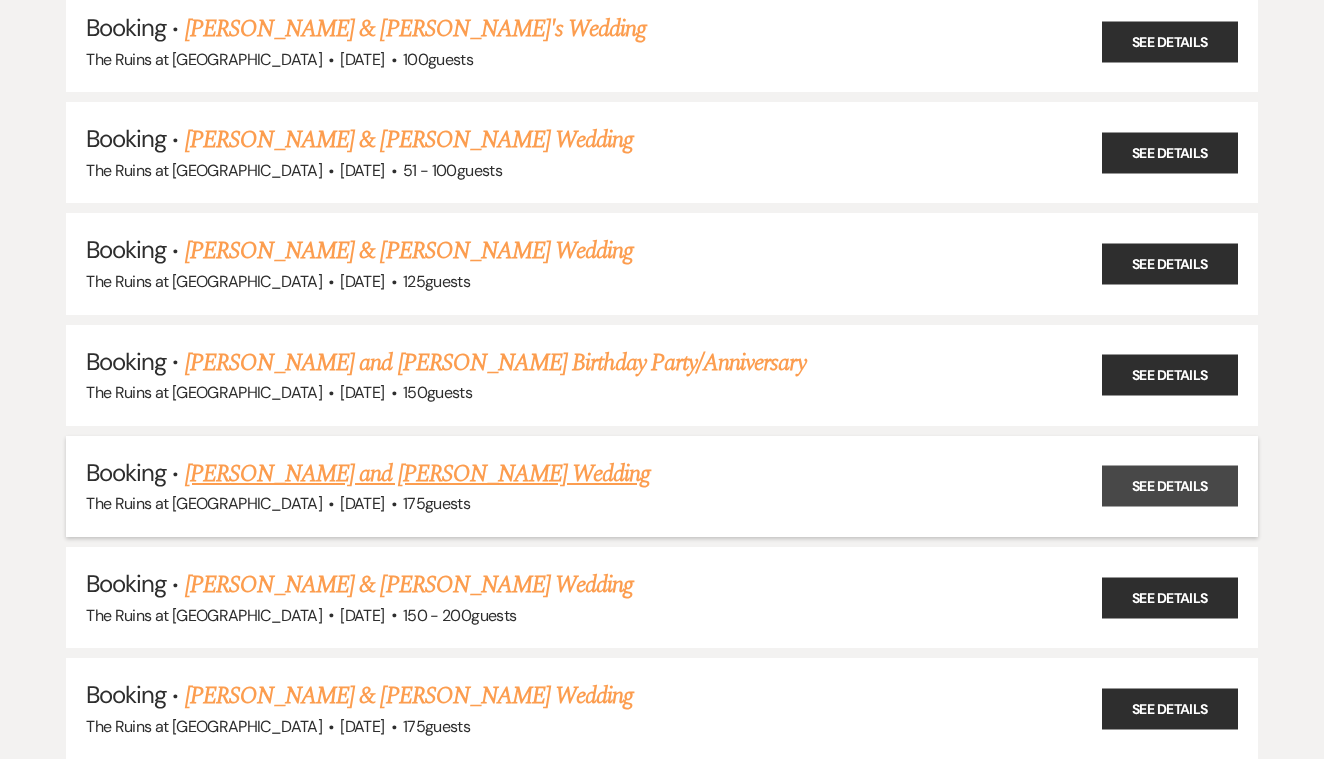 click on "See Details" at bounding box center (1170, 486) 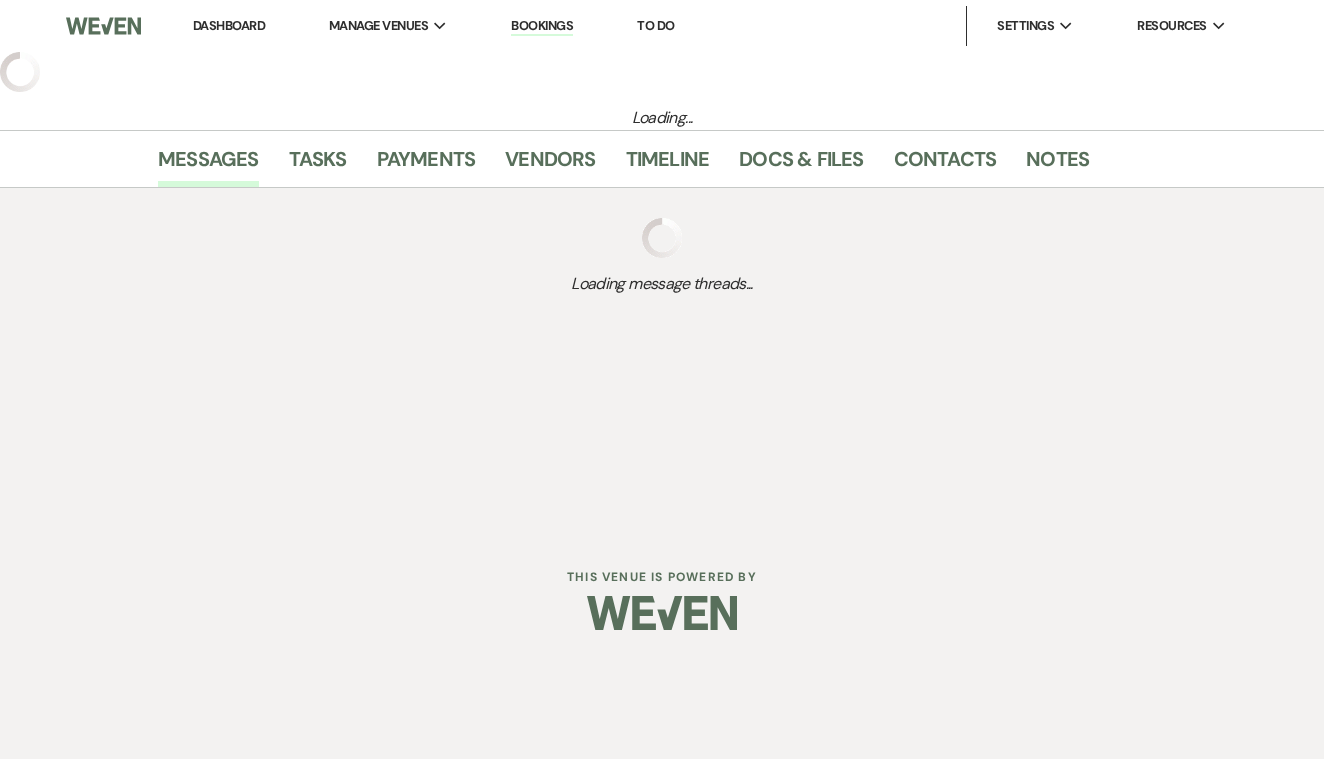 scroll, scrollTop: 0, scrollLeft: 0, axis: both 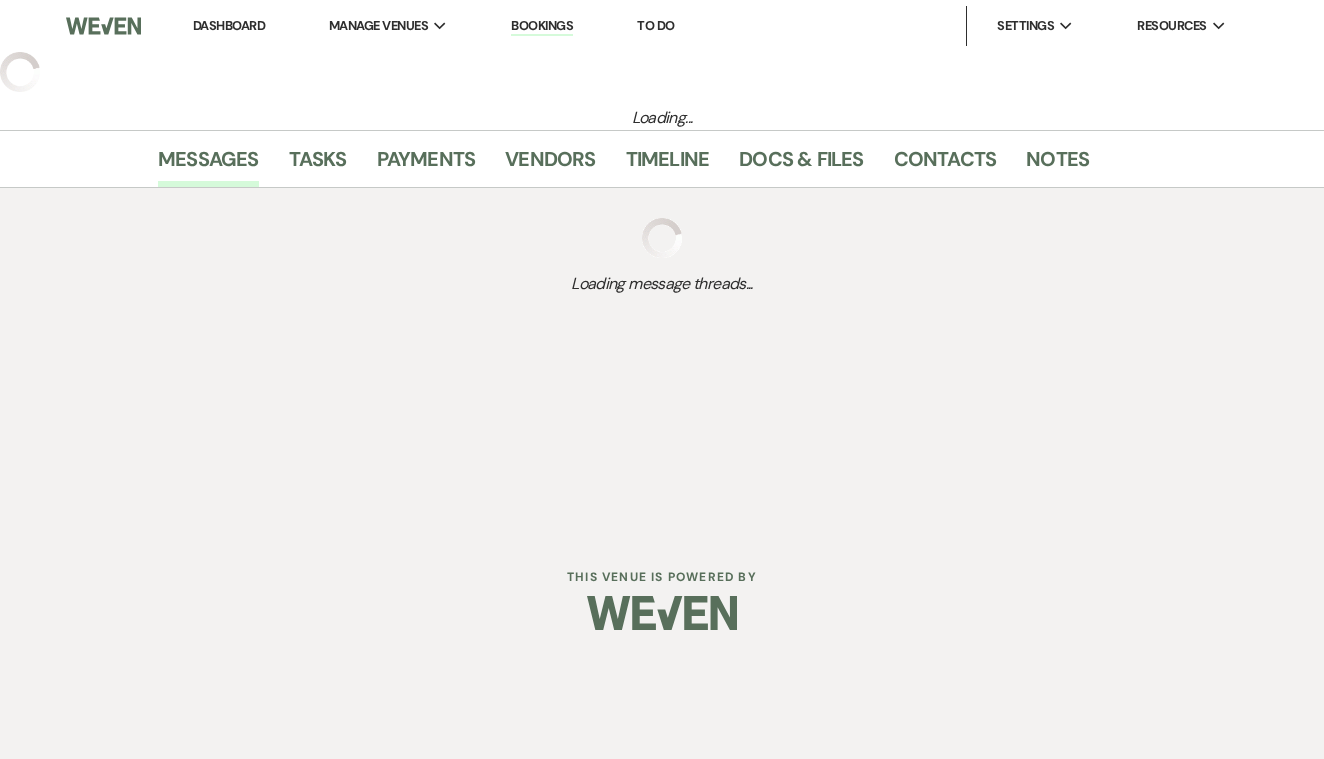 select on "5" 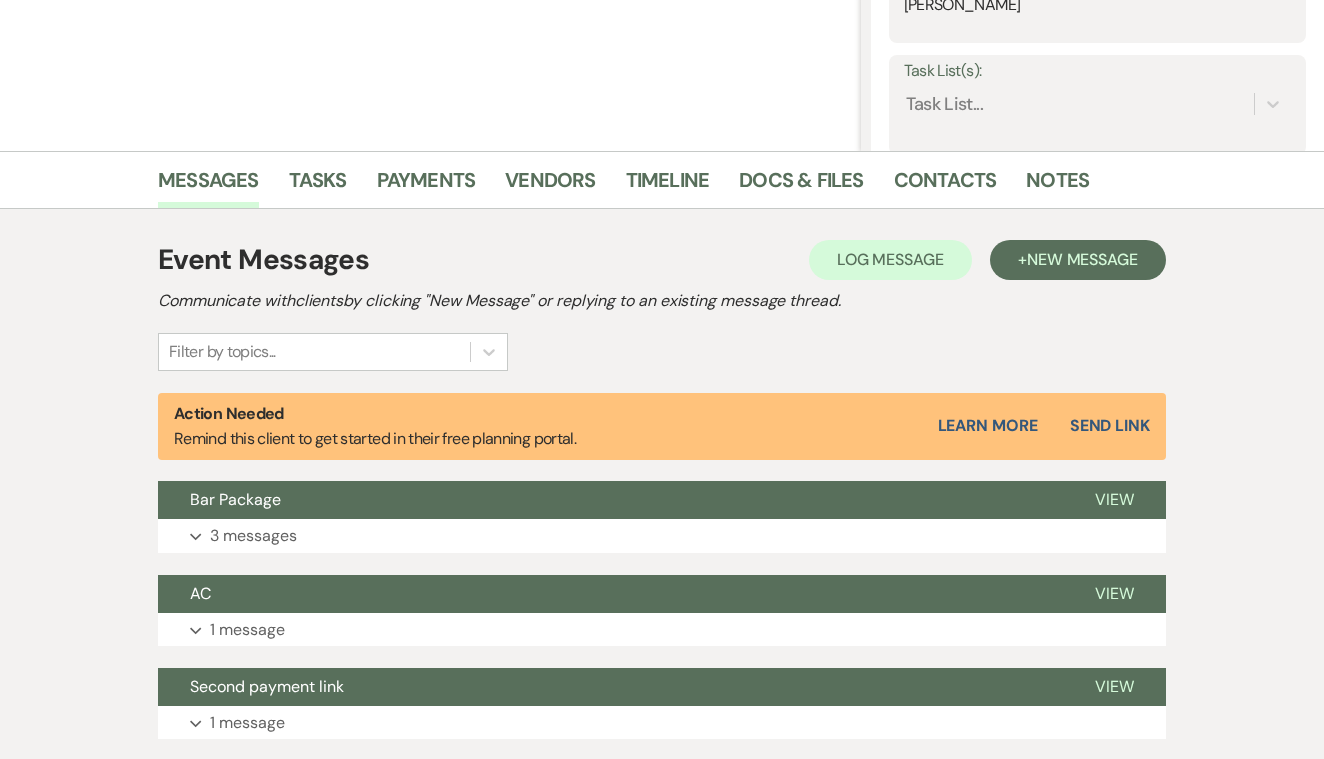 scroll, scrollTop: 359, scrollLeft: 0, axis: vertical 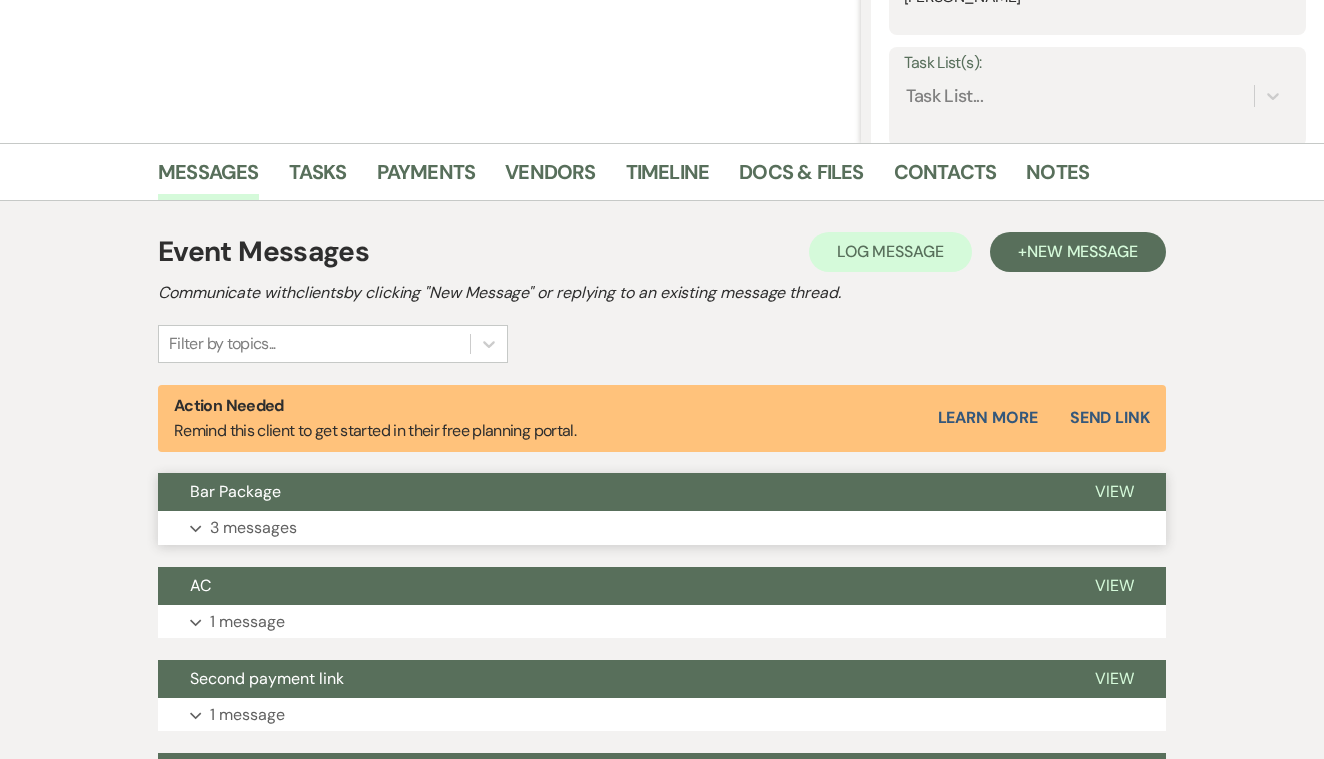 click on "View" at bounding box center (1114, 491) 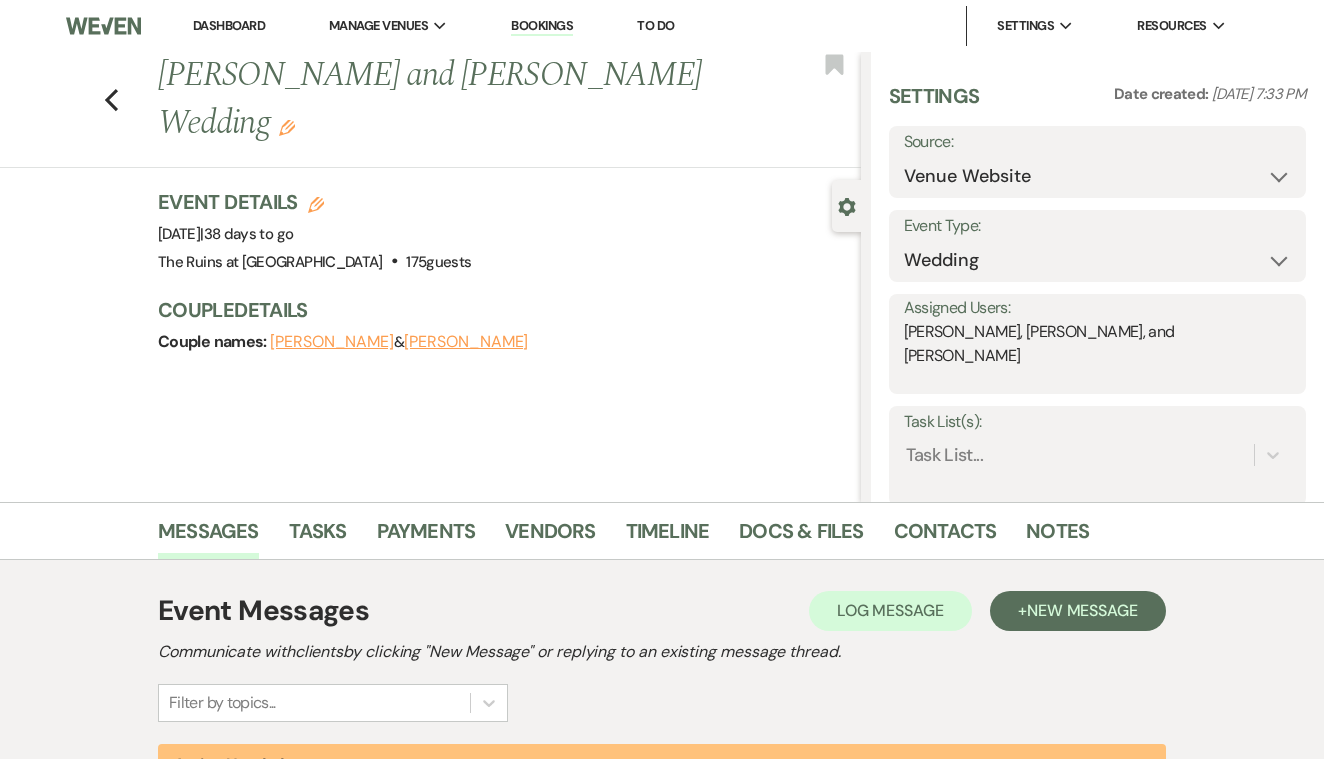 scroll, scrollTop: 0, scrollLeft: 0, axis: both 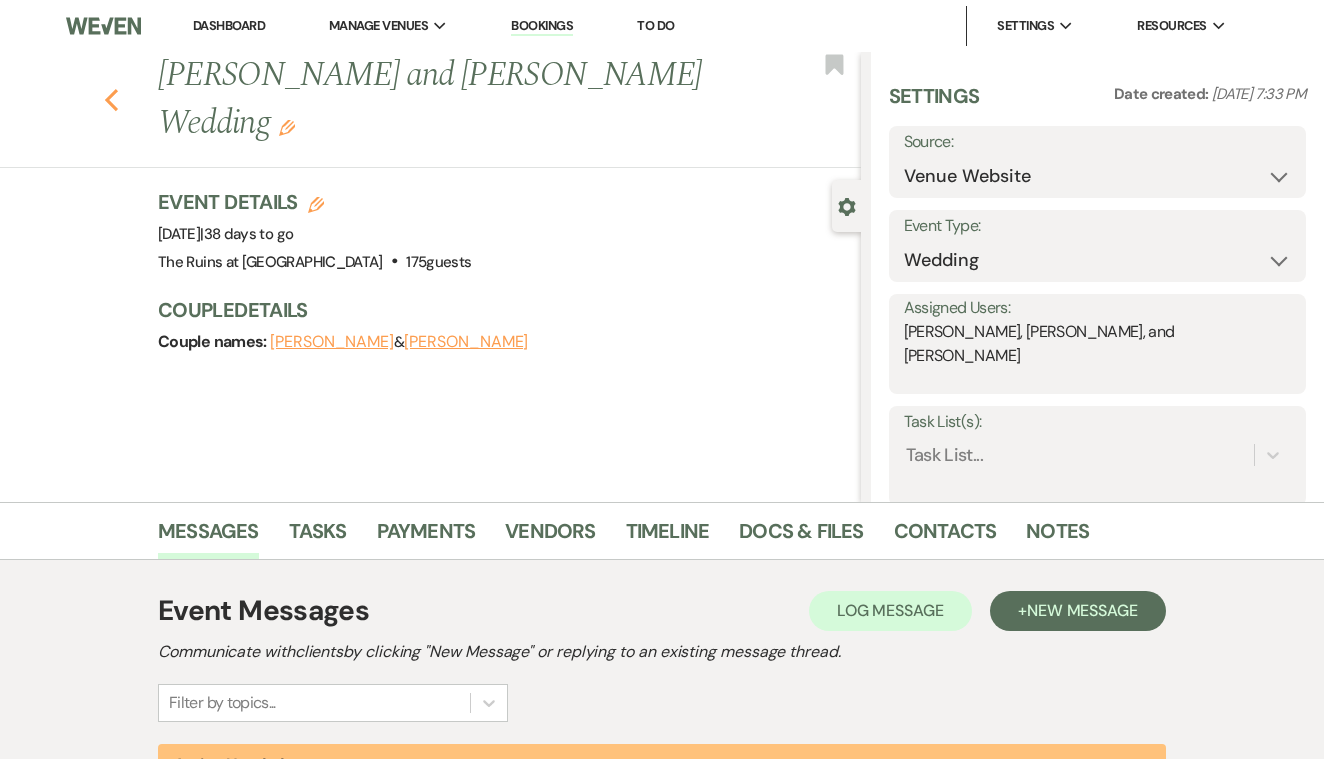 click on "Previous" 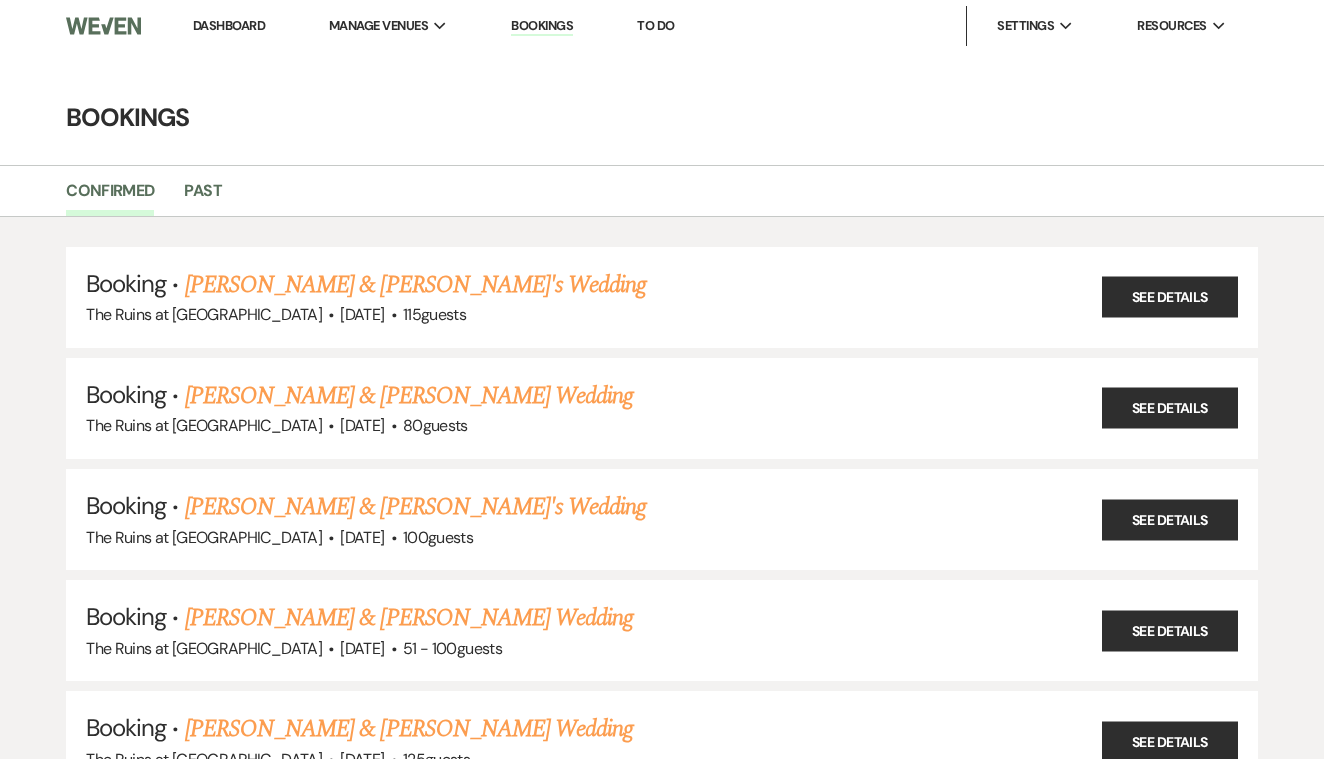 scroll, scrollTop: 478, scrollLeft: 0, axis: vertical 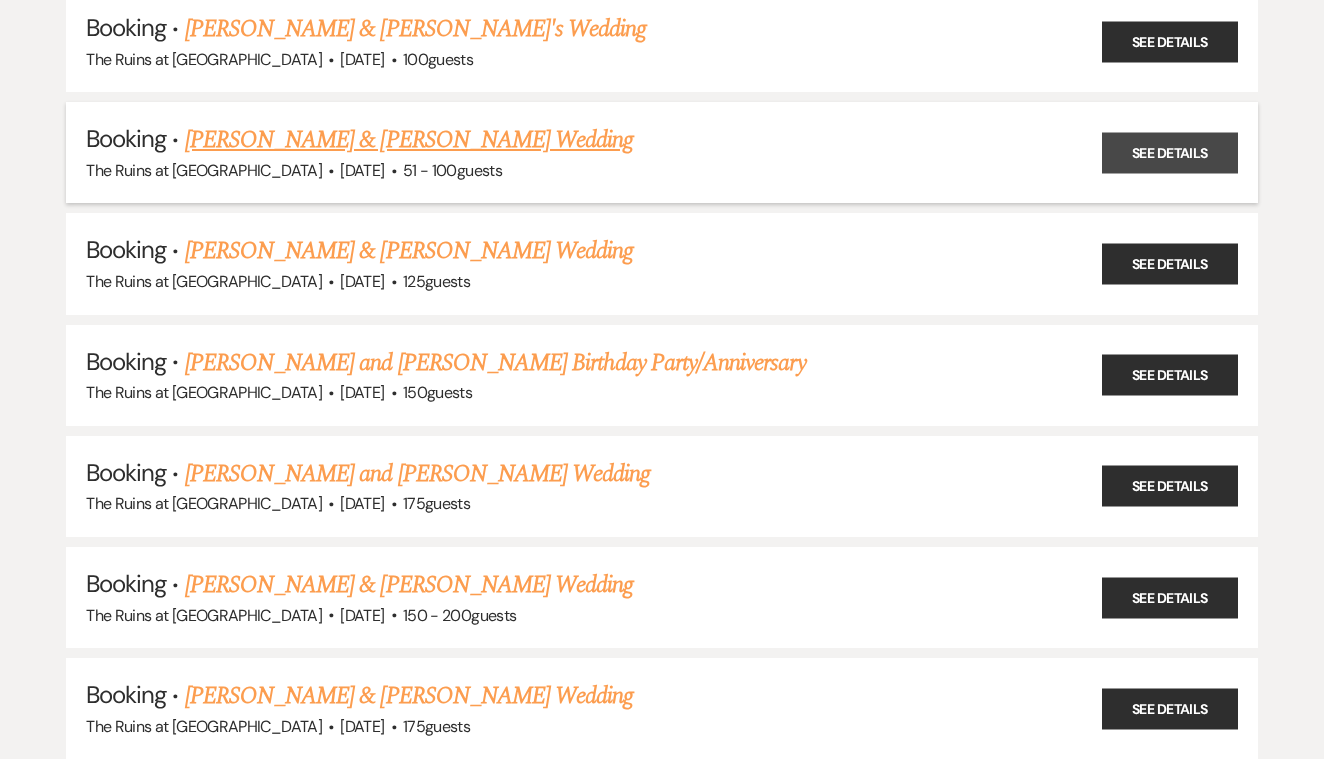 click on "See Details" at bounding box center (1170, 152) 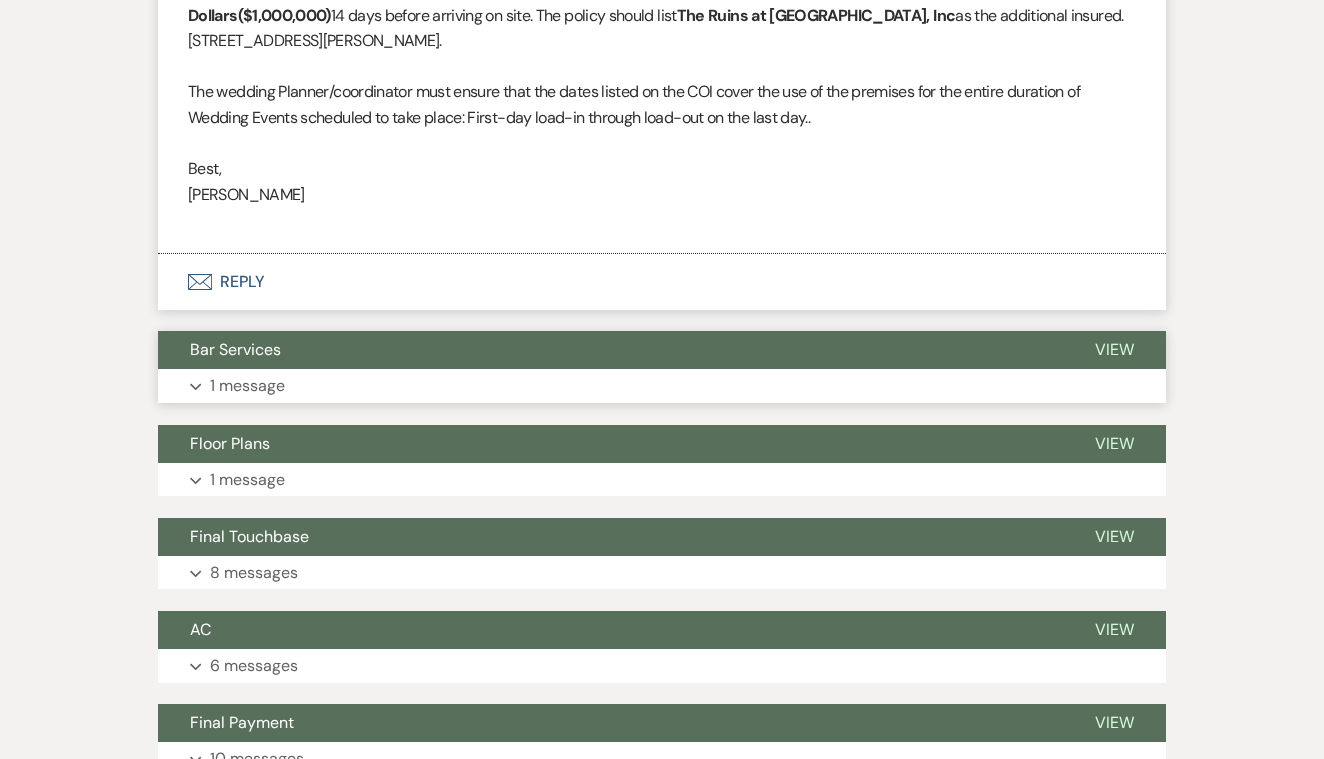 scroll, scrollTop: 952, scrollLeft: 0, axis: vertical 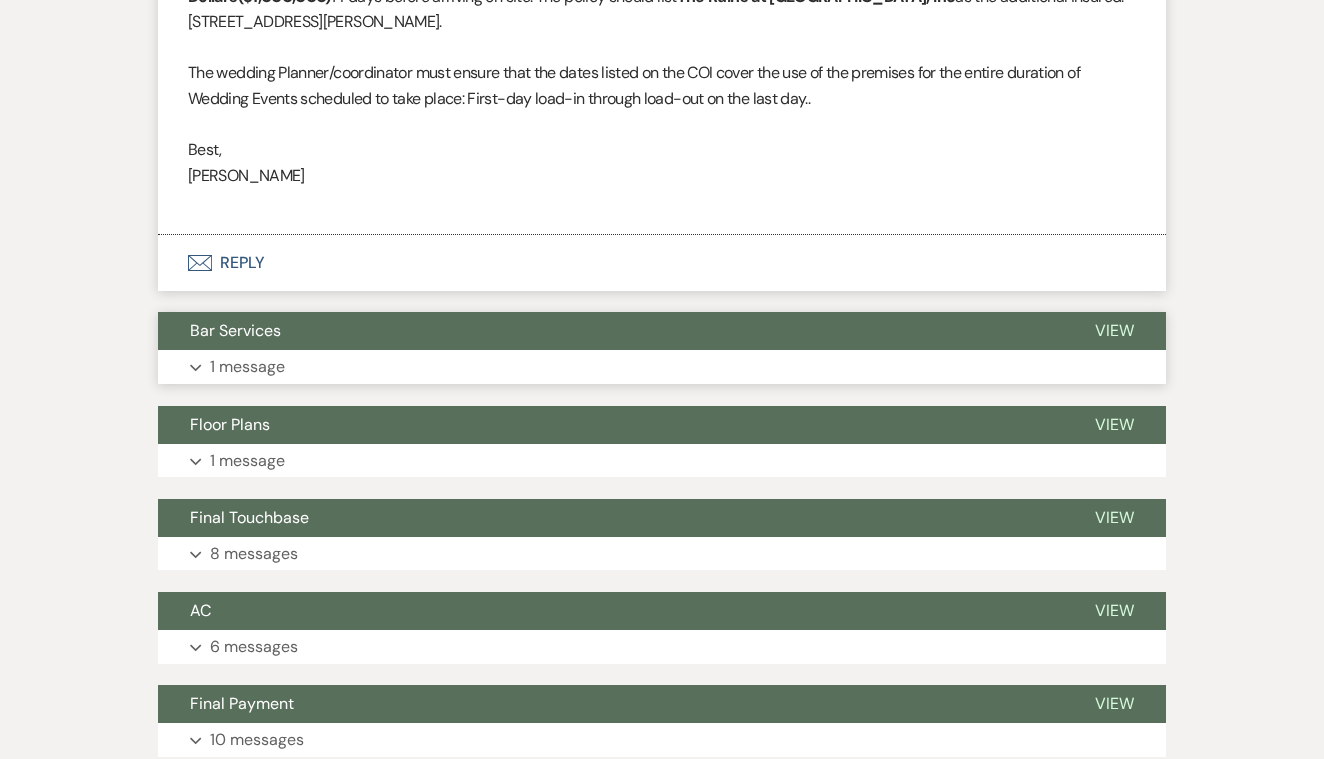 click on "View" at bounding box center (1114, 330) 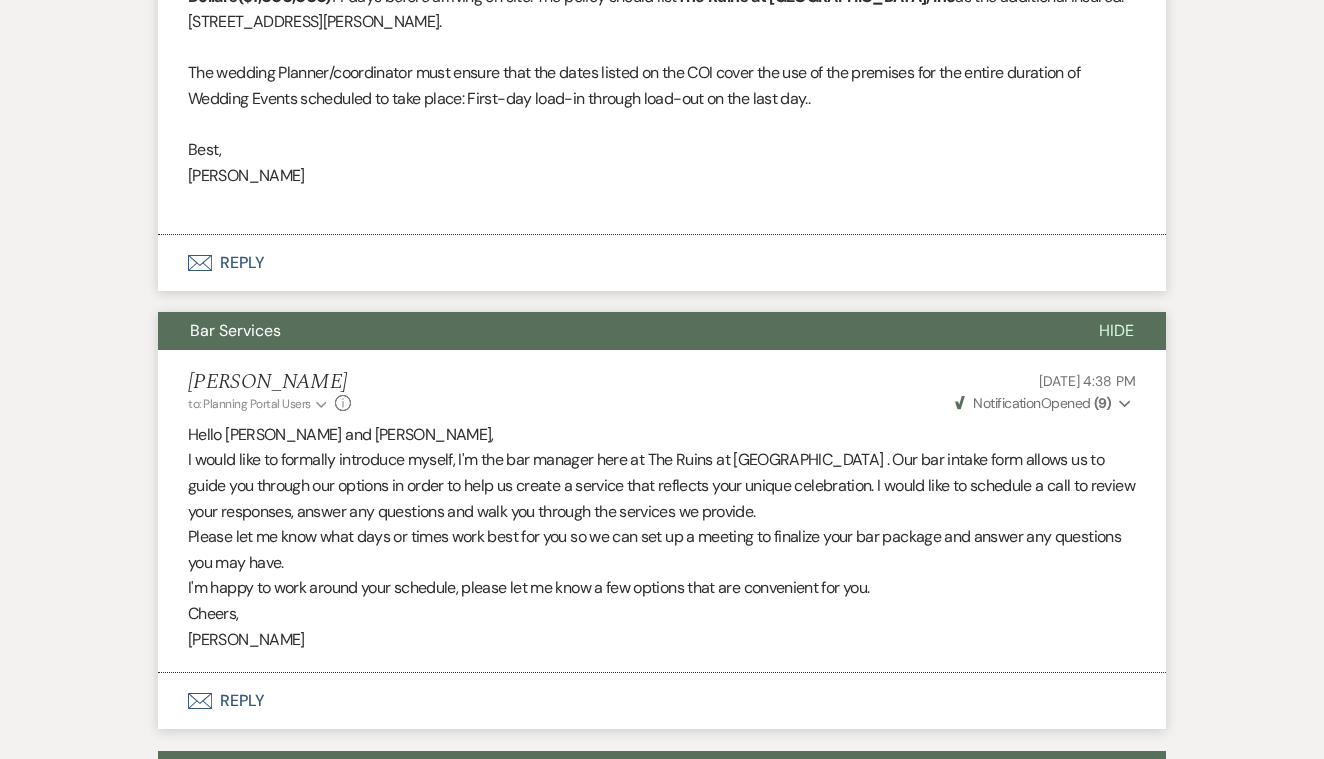 click on "( 9 )" at bounding box center [1102, 403] 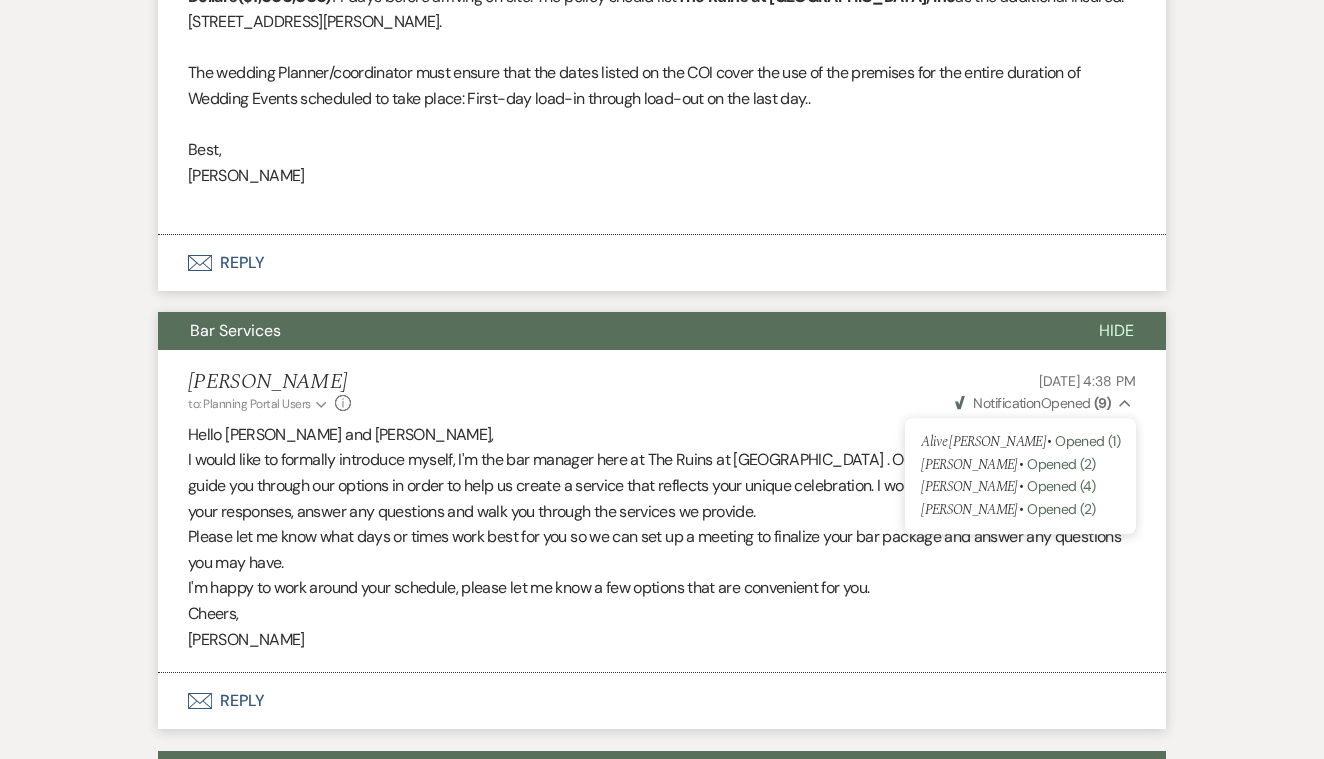 click on "( 9 )" at bounding box center (1102, 403) 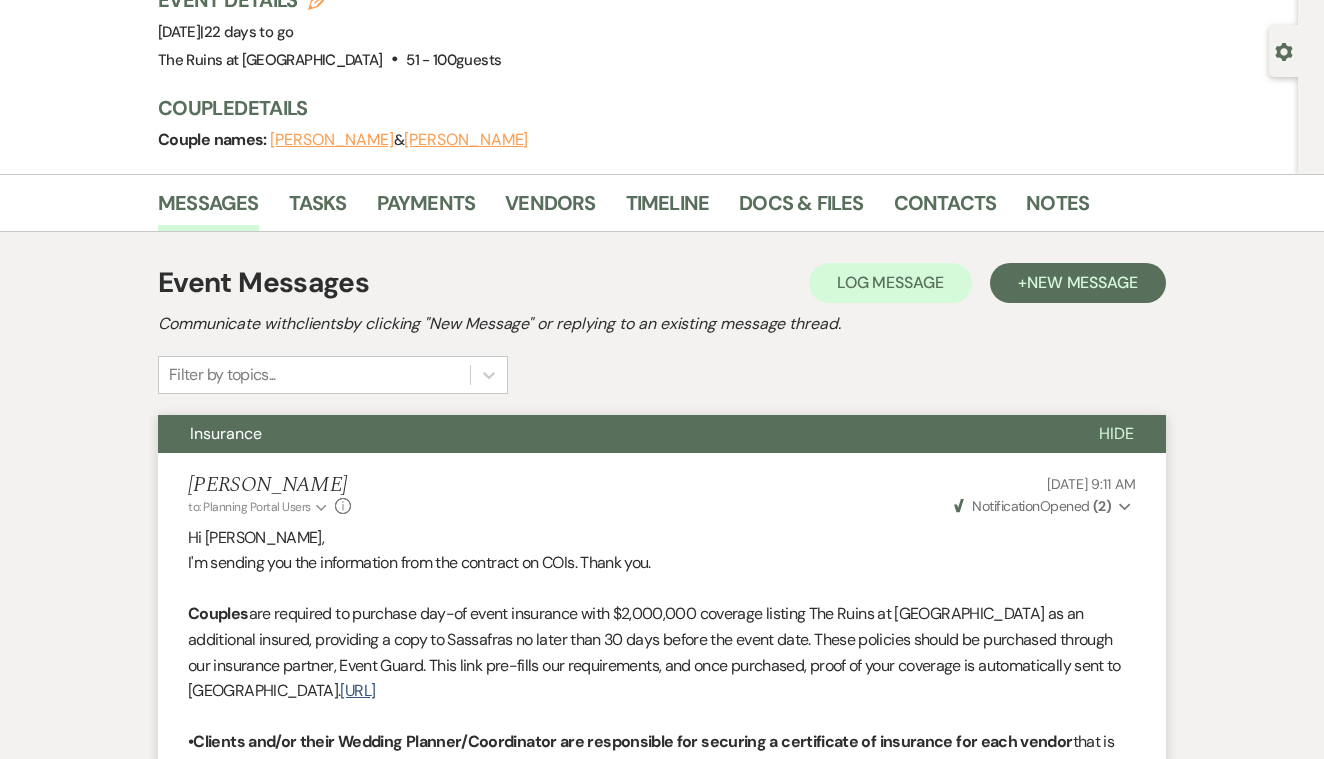 scroll, scrollTop: 0, scrollLeft: 0, axis: both 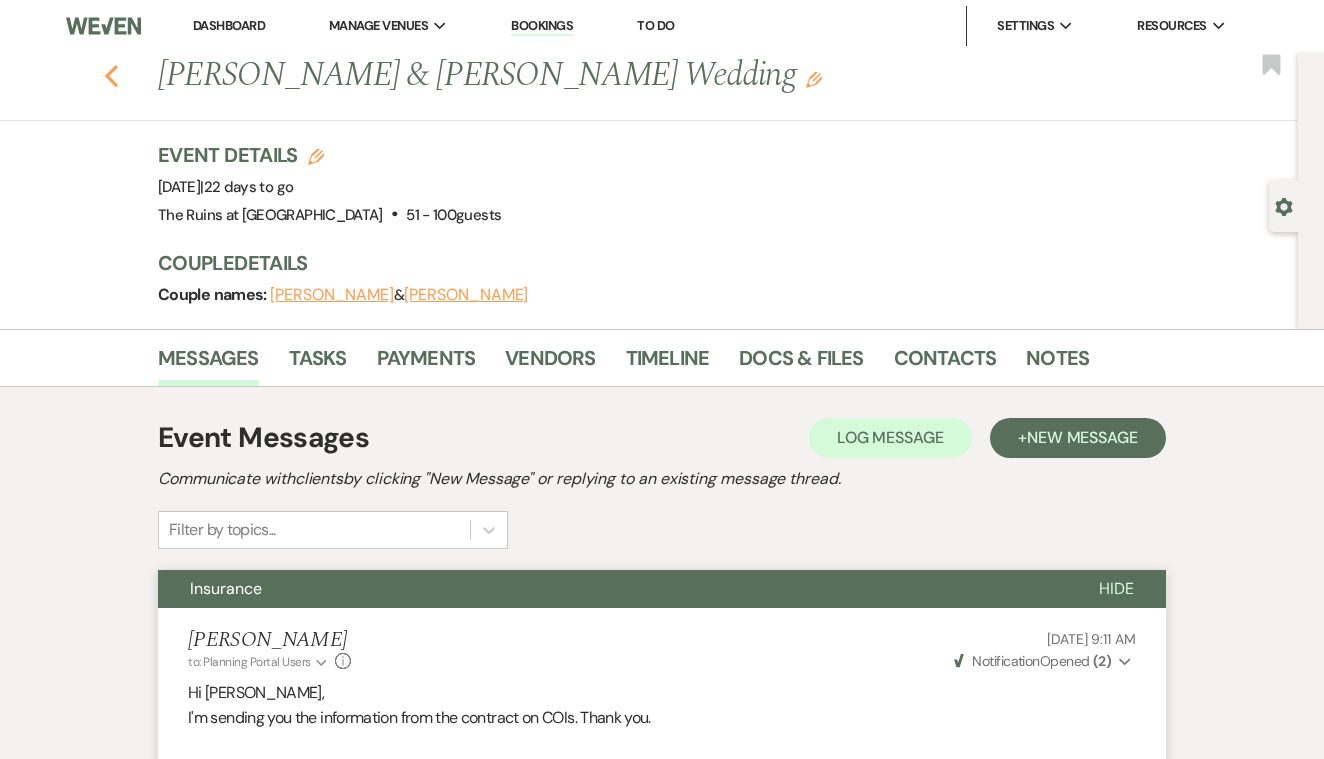 click on "Previous" 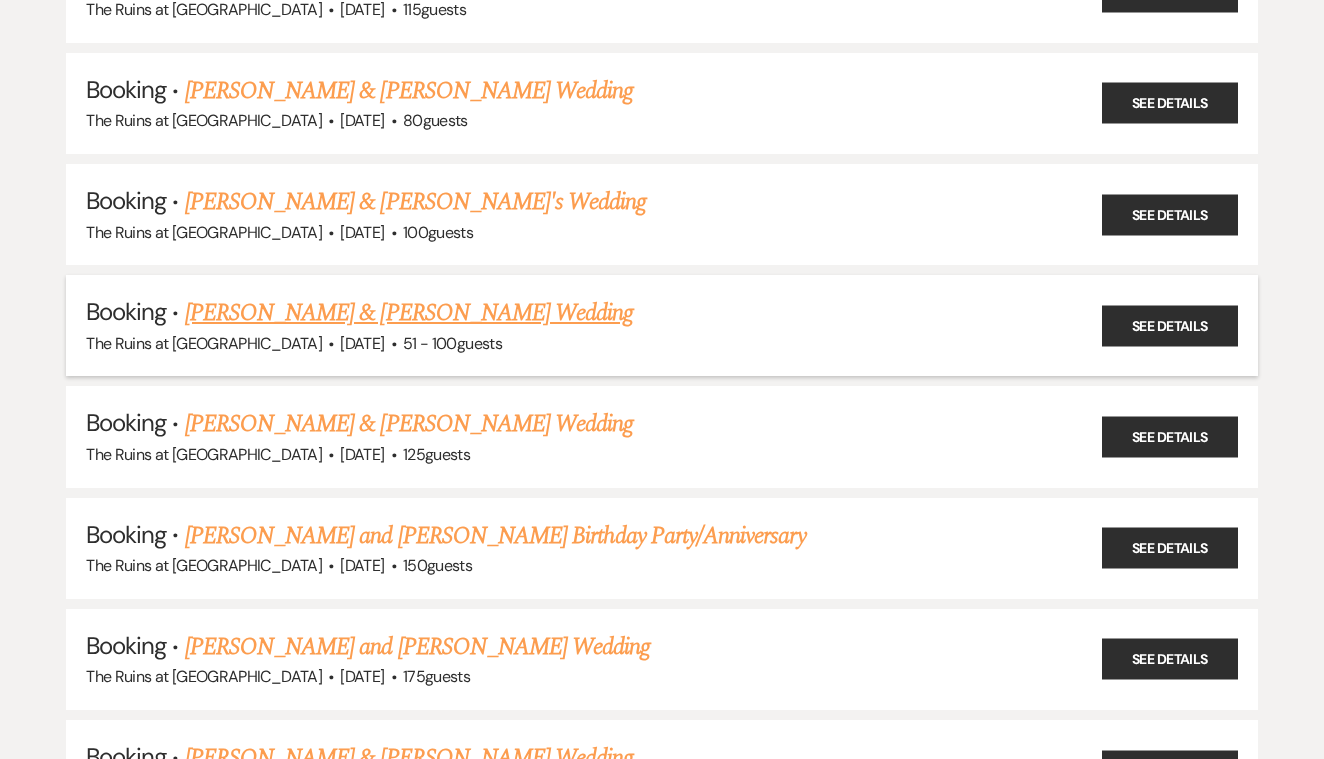 scroll, scrollTop: 263, scrollLeft: 0, axis: vertical 